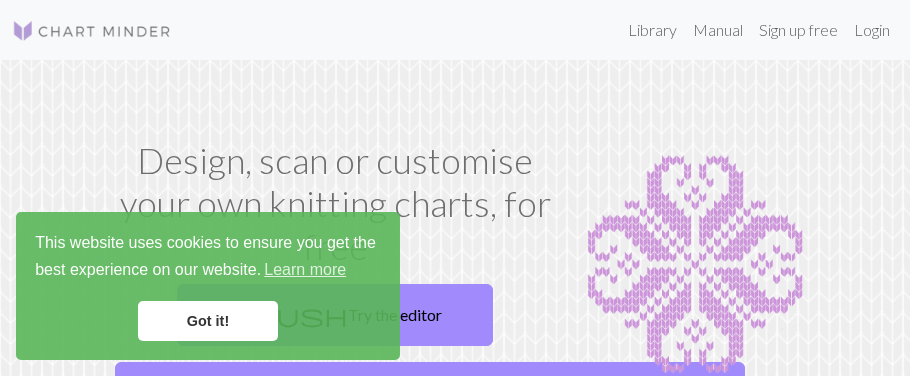 scroll, scrollTop: 0, scrollLeft: 0, axis: both 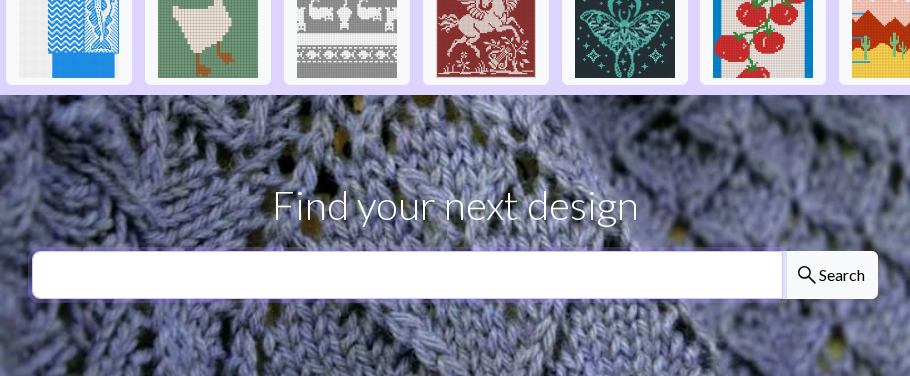 click at bounding box center [407, 275] 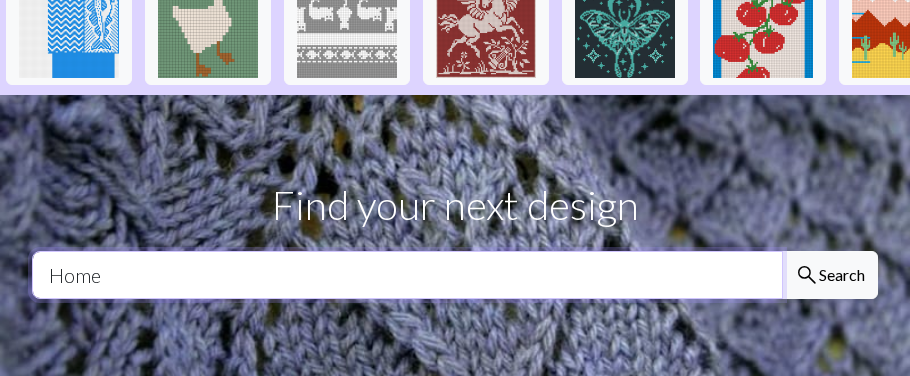 type on "Home" 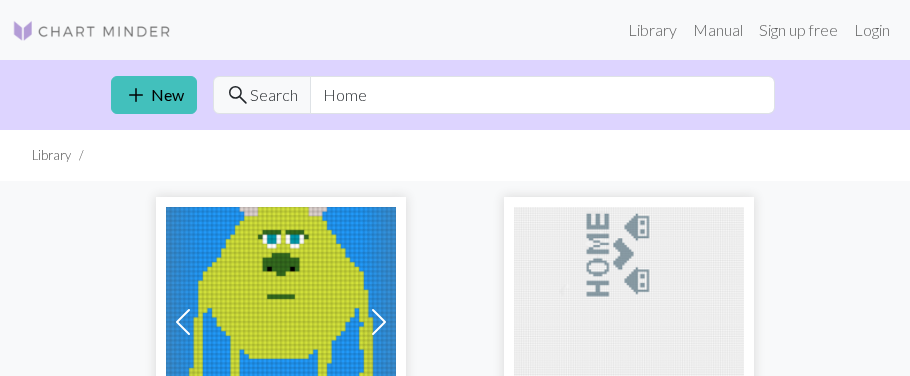 scroll, scrollTop: 0, scrollLeft: 0, axis: both 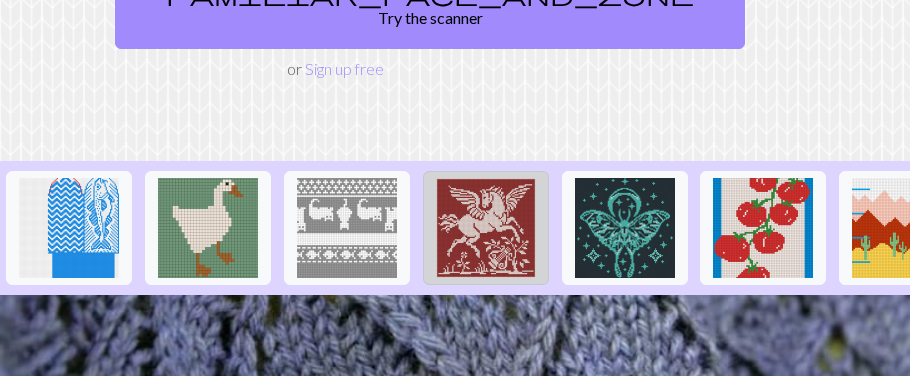 click at bounding box center (486, 228) 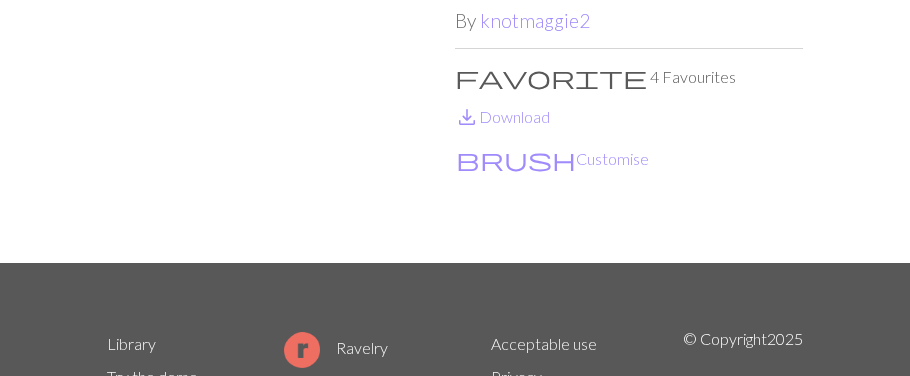 scroll, scrollTop: 39, scrollLeft: 0, axis: vertical 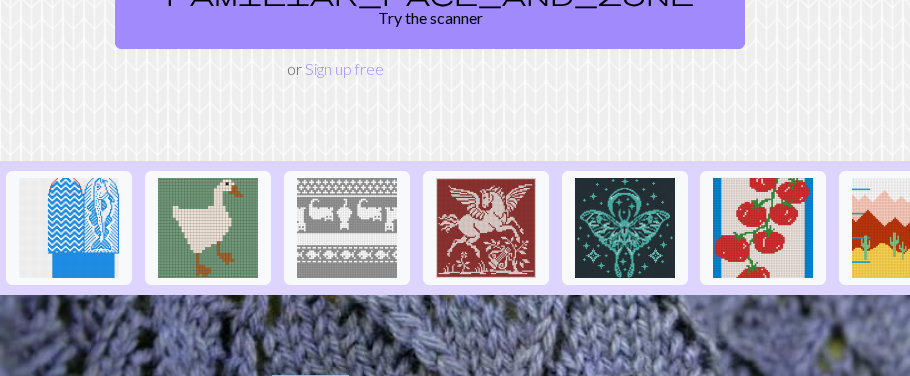 drag, startPoint x: 830, startPoint y: 198, endPoint x: 349, endPoint y: 313, distance: 494.55637 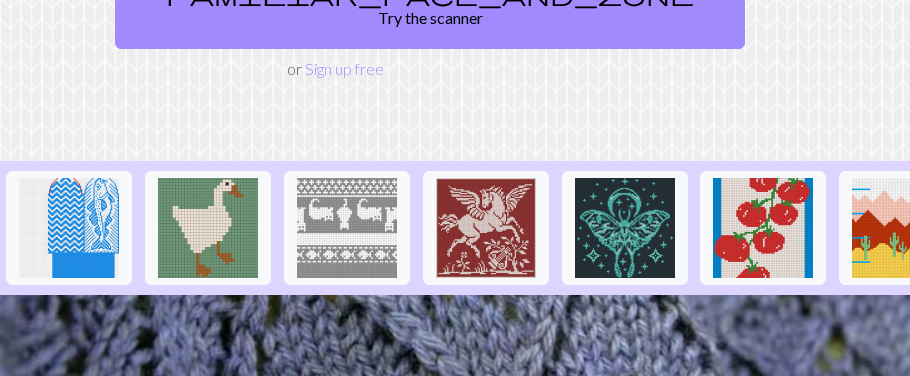 click at bounding box center [1388, 228] 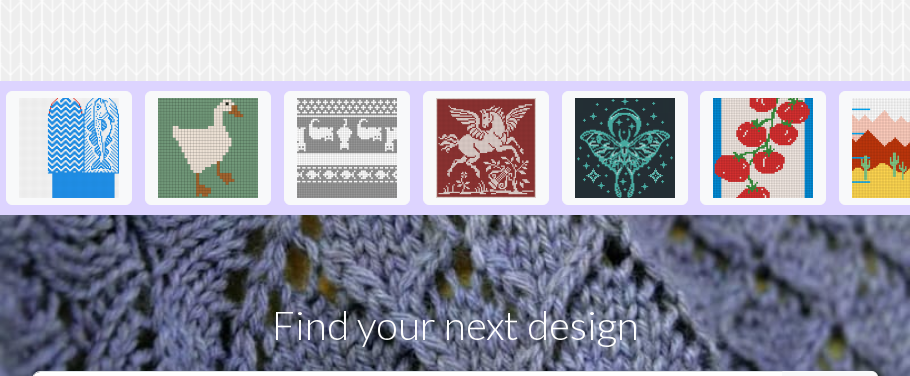 scroll, scrollTop: 439, scrollLeft: 0, axis: vertical 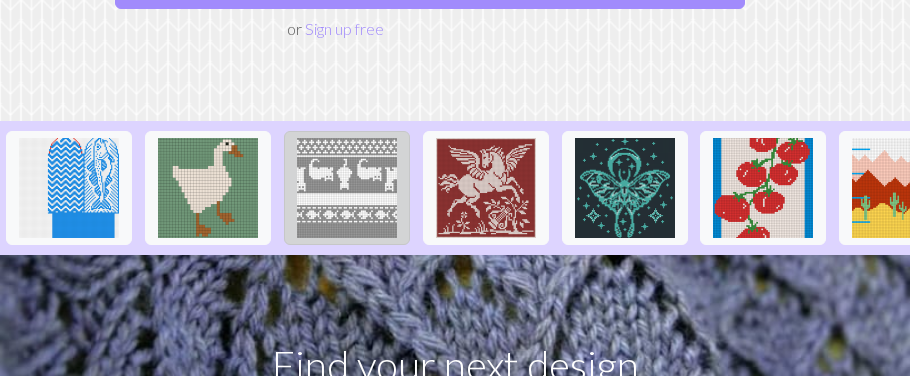 click at bounding box center [347, 188] 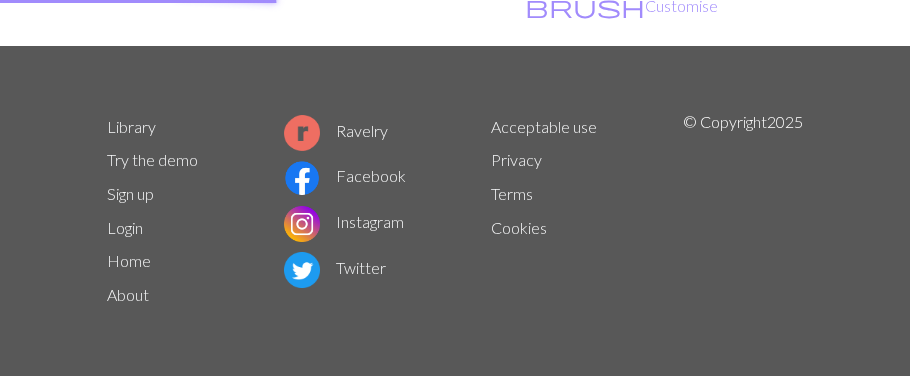 scroll, scrollTop: 0, scrollLeft: 0, axis: both 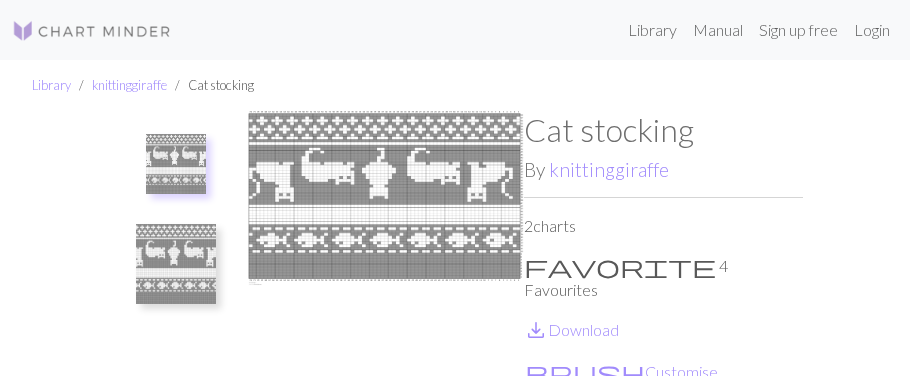 click at bounding box center (176, 264) 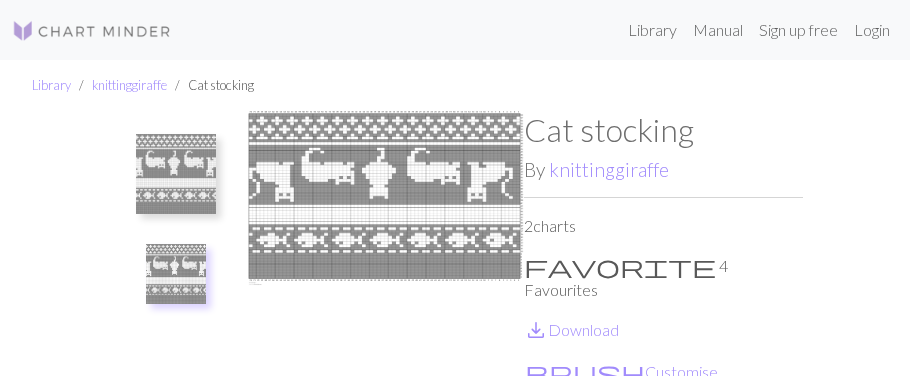 click at bounding box center [176, 274] 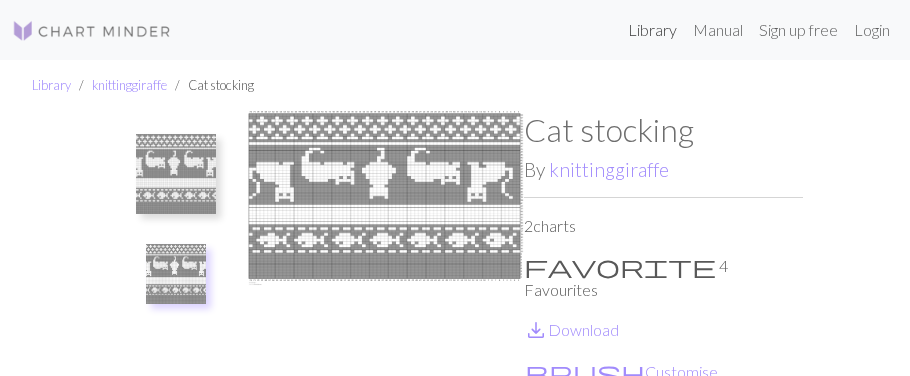 click on "Library" at bounding box center (652, 30) 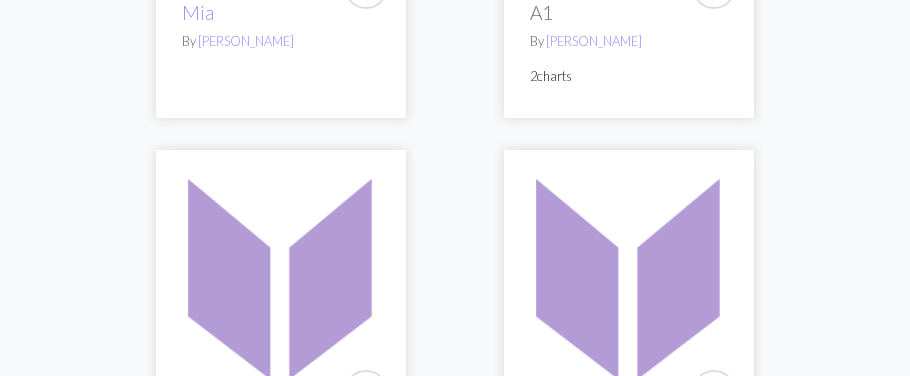 scroll, scrollTop: 3797, scrollLeft: 0, axis: vertical 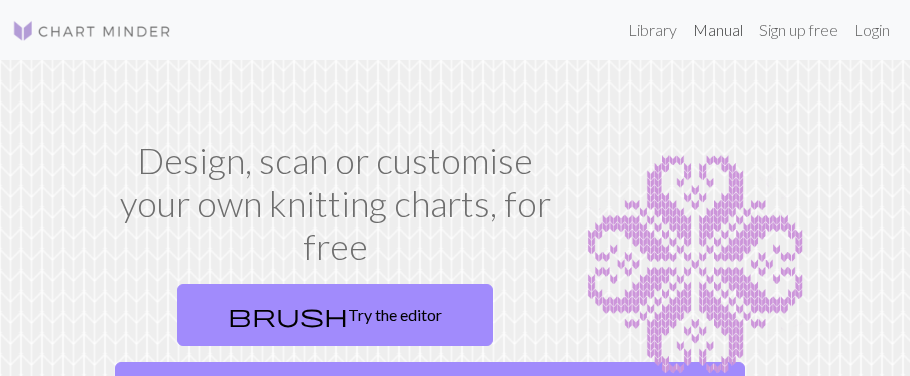 click on "Manual" at bounding box center [718, 30] 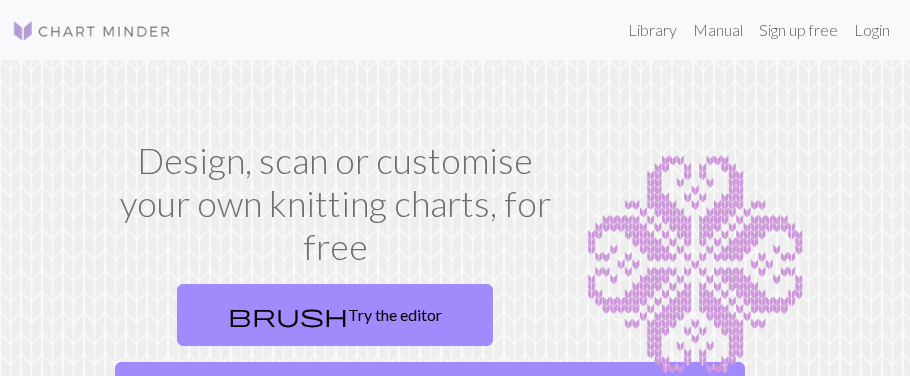 scroll, scrollTop: 0, scrollLeft: 0, axis: both 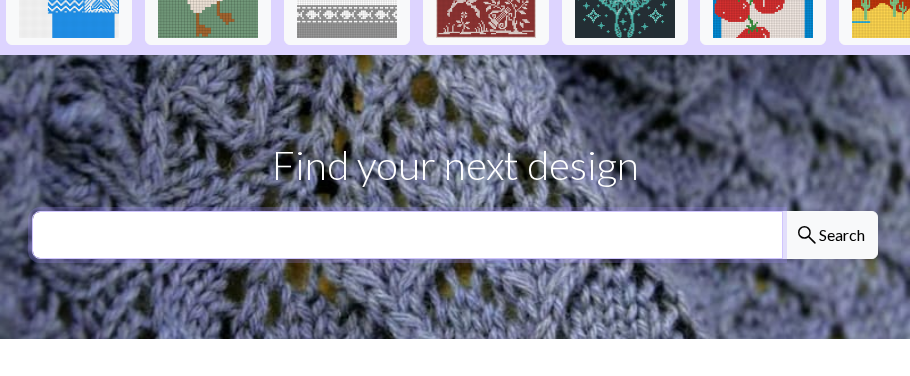 click at bounding box center (407, 235) 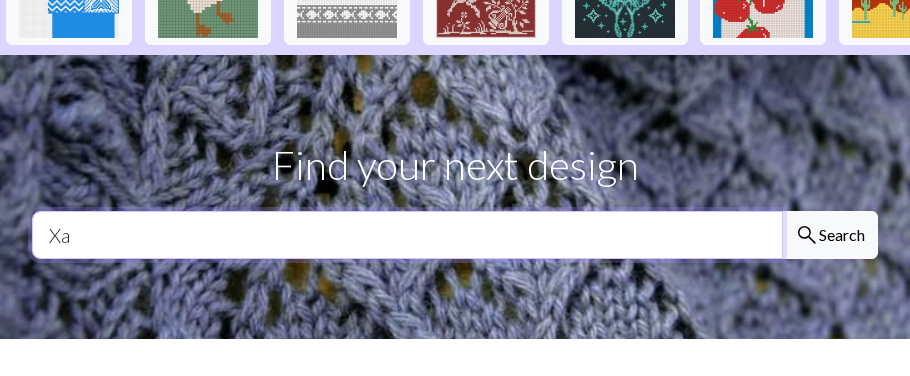 type on "X" 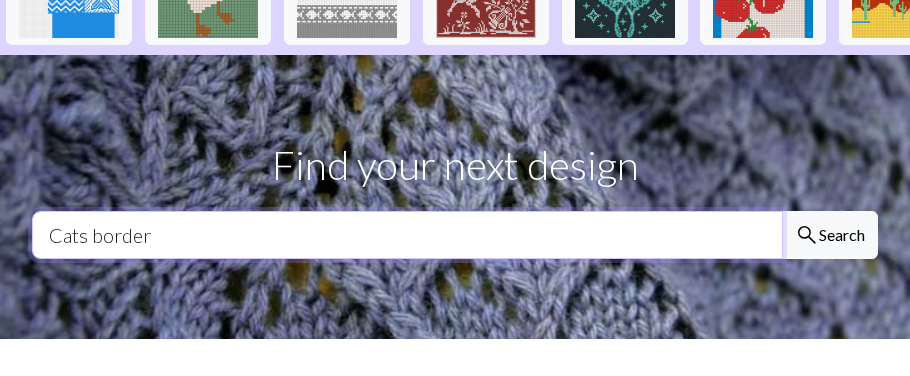 type on "Cats border" 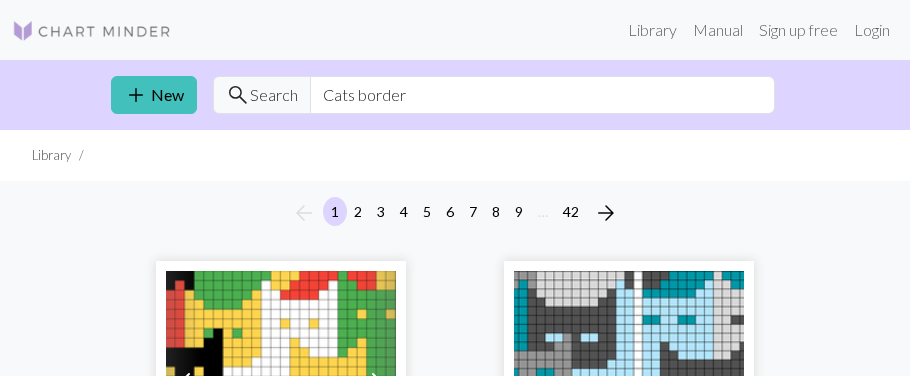 scroll, scrollTop: 0, scrollLeft: 0, axis: both 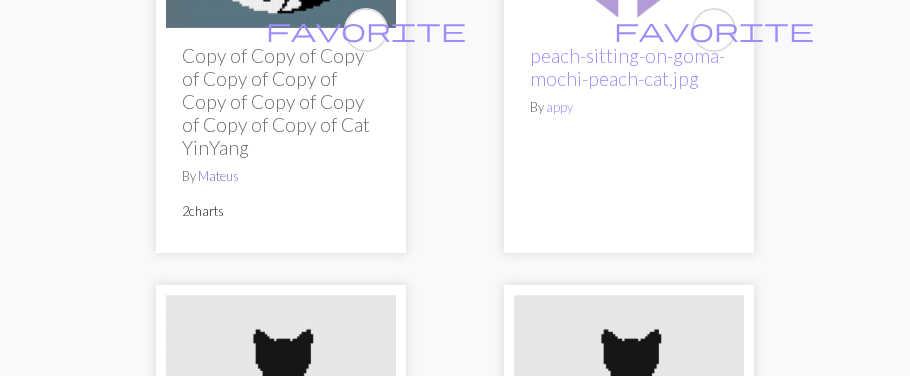 click on "Mateus" at bounding box center (218, 176) 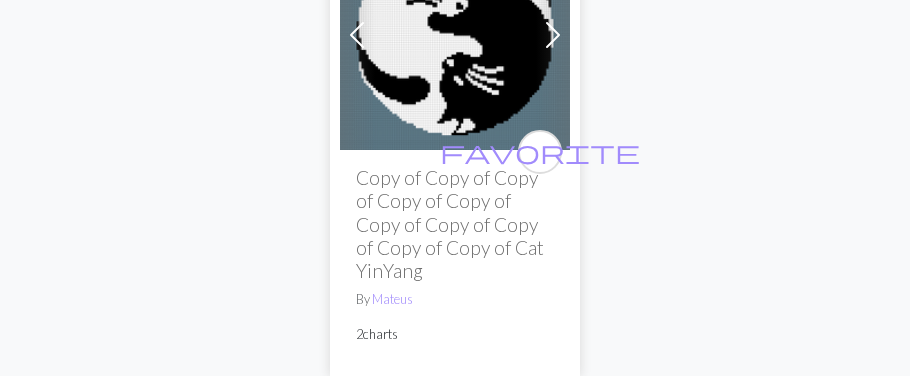 scroll, scrollTop: 839, scrollLeft: 0, axis: vertical 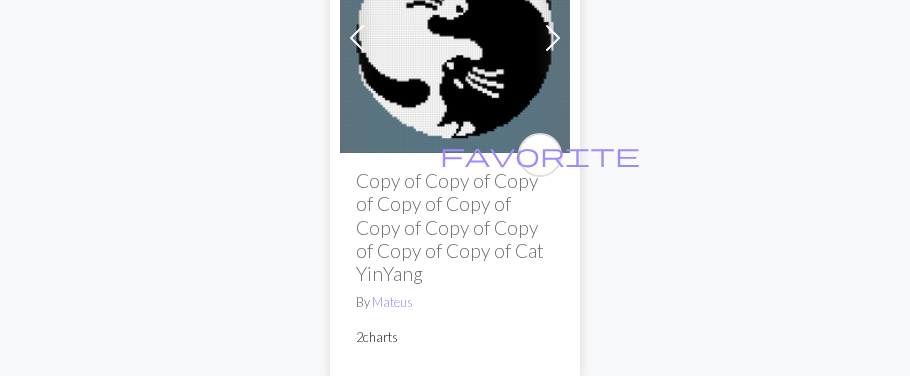 click at bounding box center [455, 38] 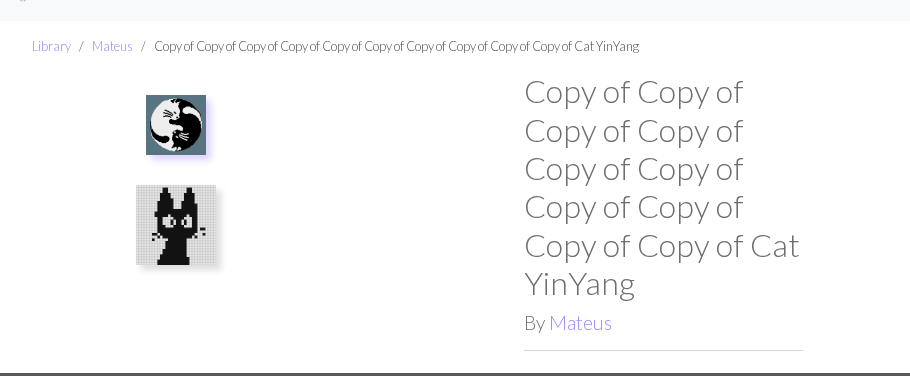scroll, scrollTop: 0, scrollLeft: 0, axis: both 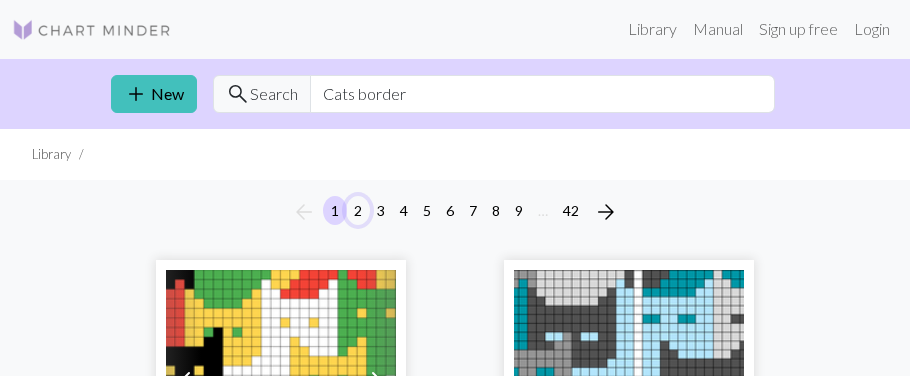 click on "2" at bounding box center (358, 210) 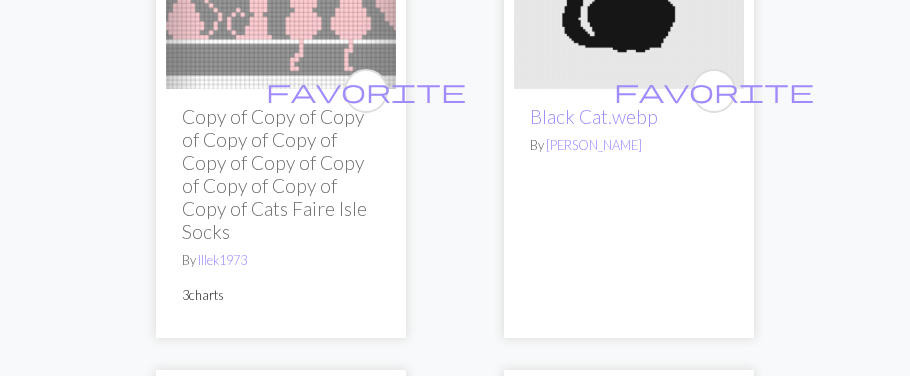 scroll, scrollTop: 4108, scrollLeft: 0, axis: vertical 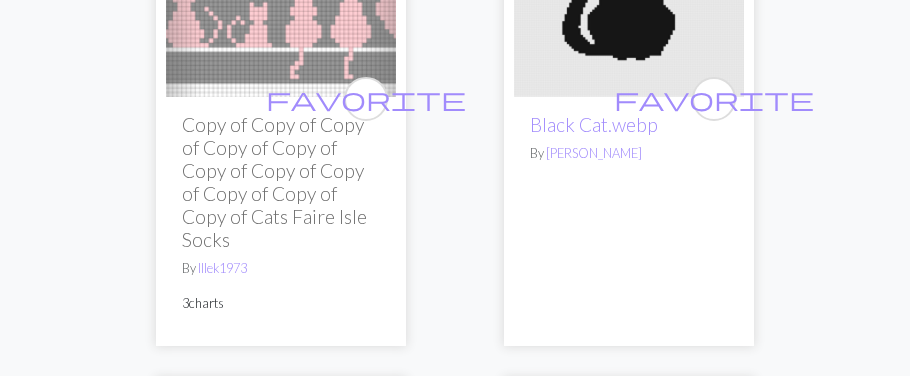 click at bounding box center (629, -18) 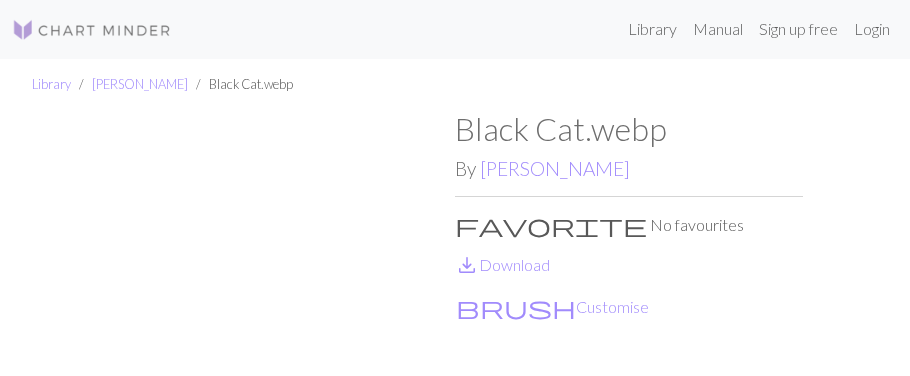 scroll, scrollTop: 0, scrollLeft: 0, axis: both 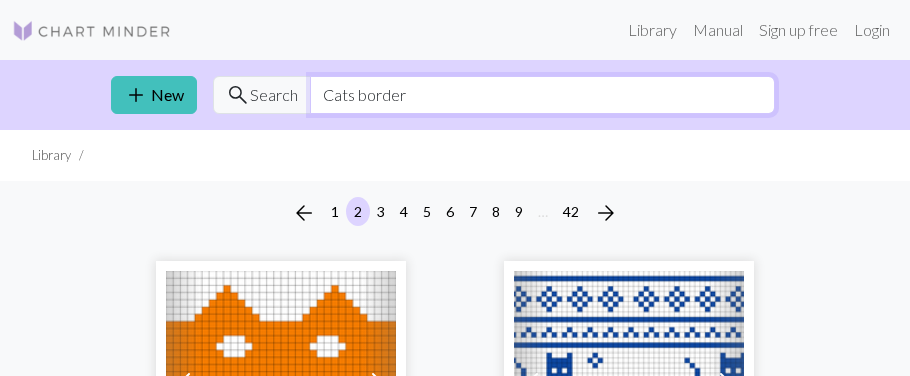 click on "Cats border" at bounding box center [542, 95] 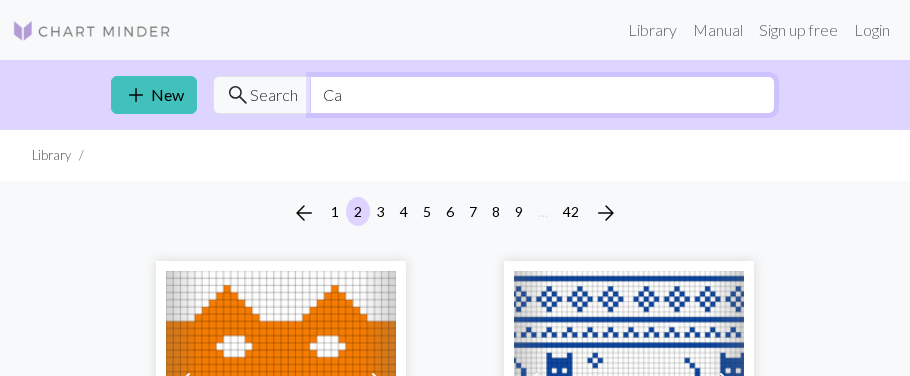 type on "C" 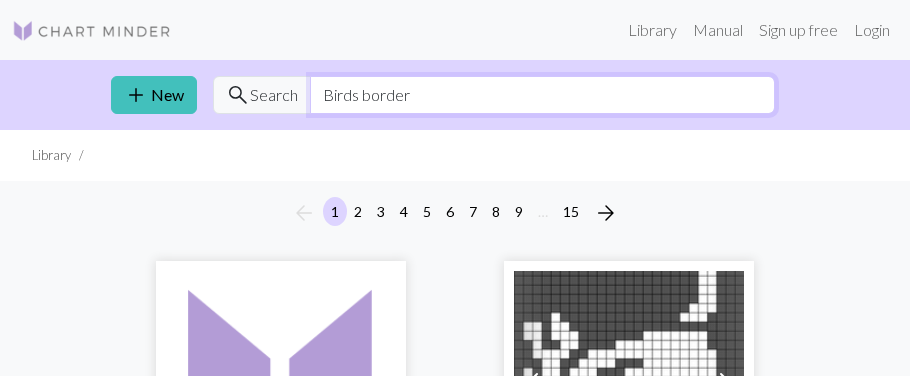 type on "Birds border" 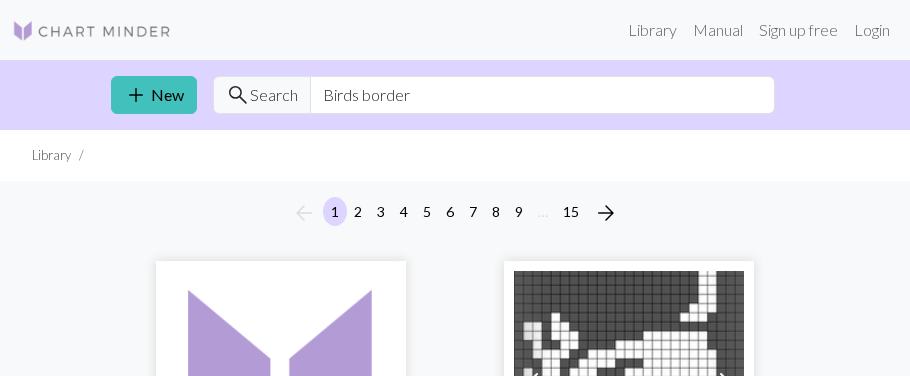 click on "arrow_back 1 2 3 4 5 6 7 8 9 … 15 arrow_forward" at bounding box center (455, 213) 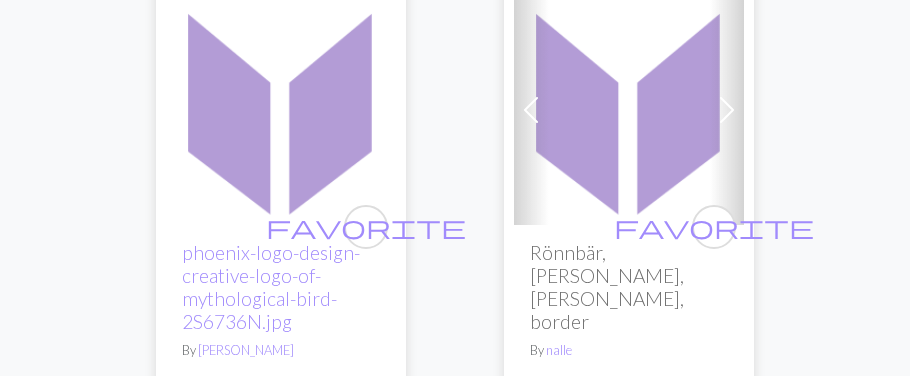 scroll, scrollTop: 679, scrollLeft: 0, axis: vertical 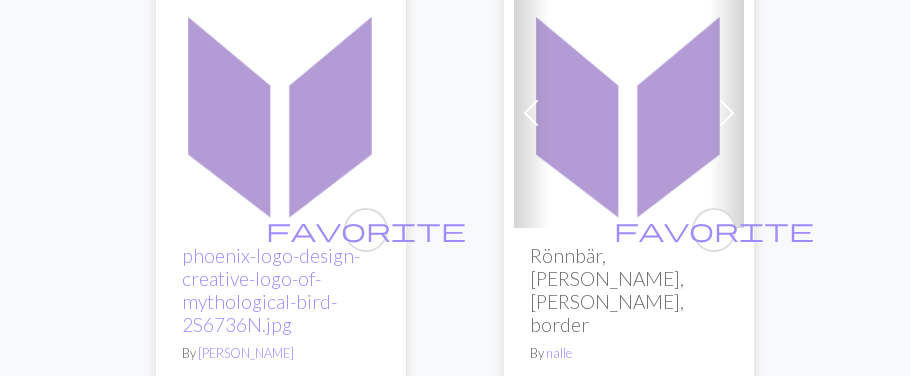 click at bounding box center (281, 113) 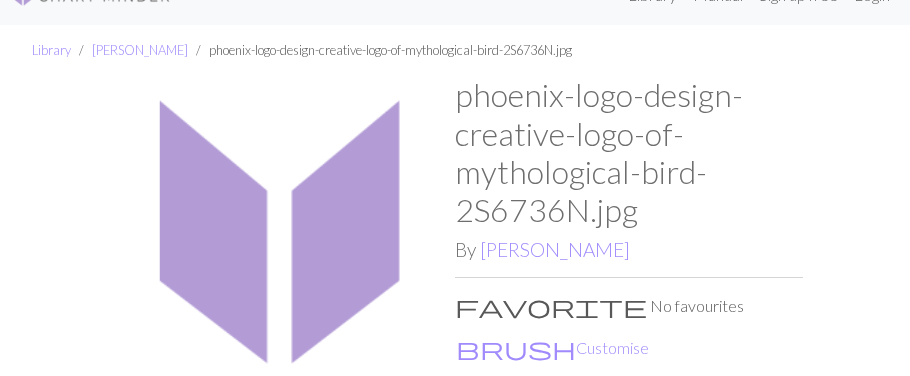 scroll, scrollTop: 39, scrollLeft: 0, axis: vertical 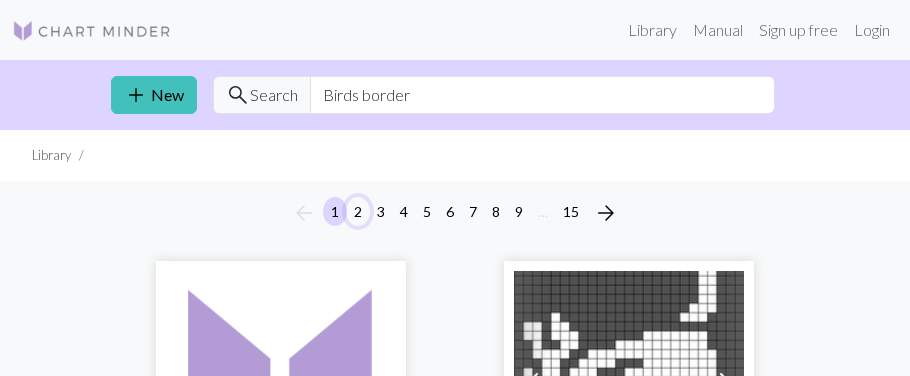 click on "2" at bounding box center [358, 211] 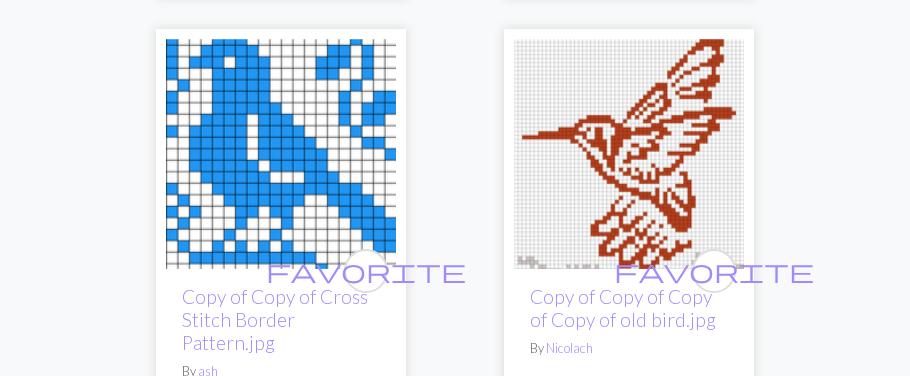 scroll, scrollTop: 2263, scrollLeft: 0, axis: vertical 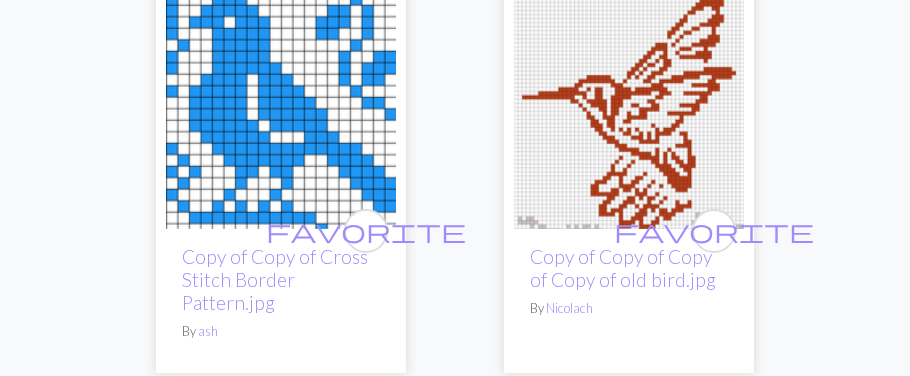 click at bounding box center (629, 114) 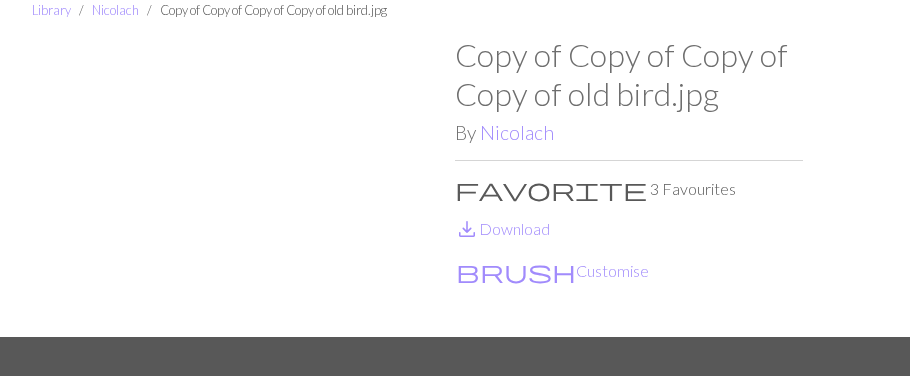 scroll, scrollTop: 79, scrollLeft: 0, axis: vertical 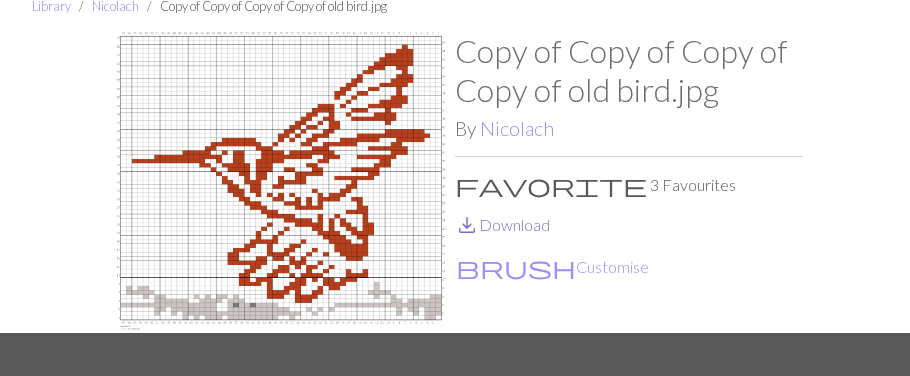 click on "save_alt  Download" at bounding box center [502, 224] 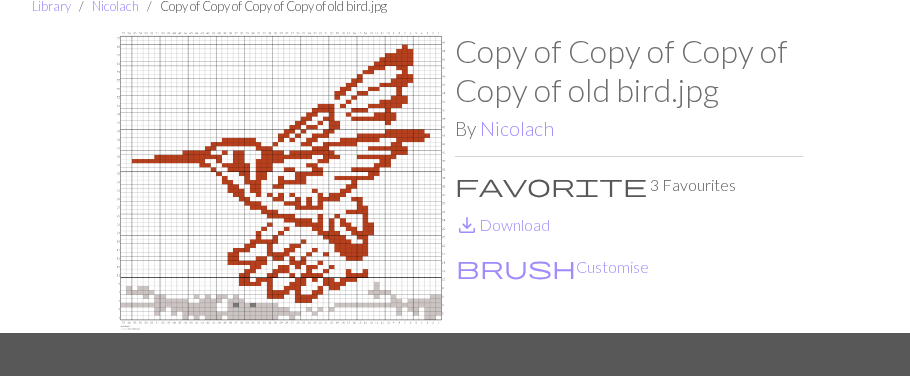 click on "Copy of Copy of Copy of Copy of old bird.jpg By   [PERSON_NAME] favorite   3 Favourites save_alt  Download brush Customise" at bounding box center (629, 182) 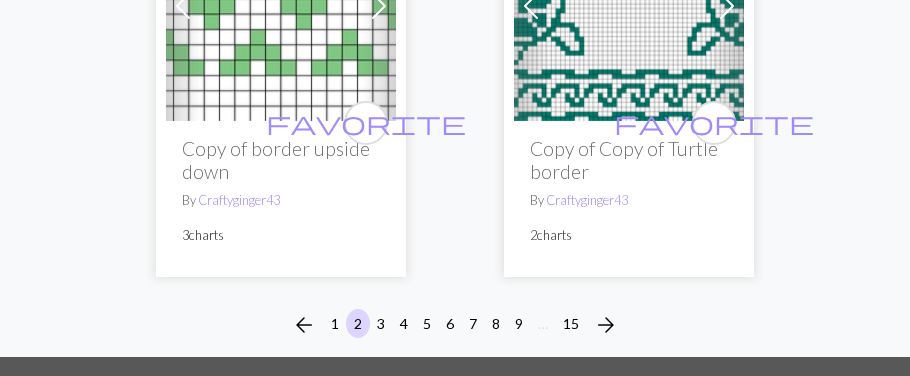 scroll, scrollTop: 9998, scrollLeft: 0, axis: vertical 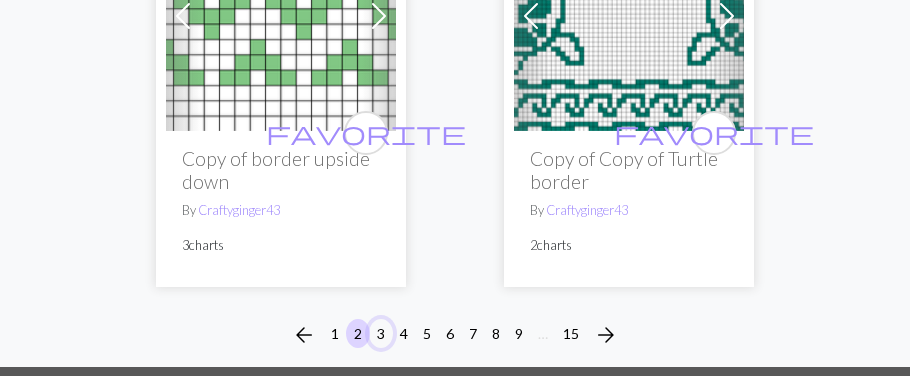 click on "3" at bounding box center [381, 333] 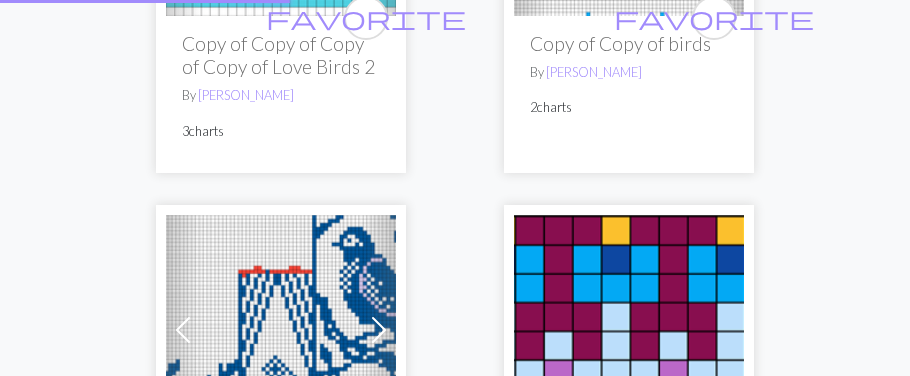 scroll, scrollTop: 0, scrollLeft: 0, axis: both 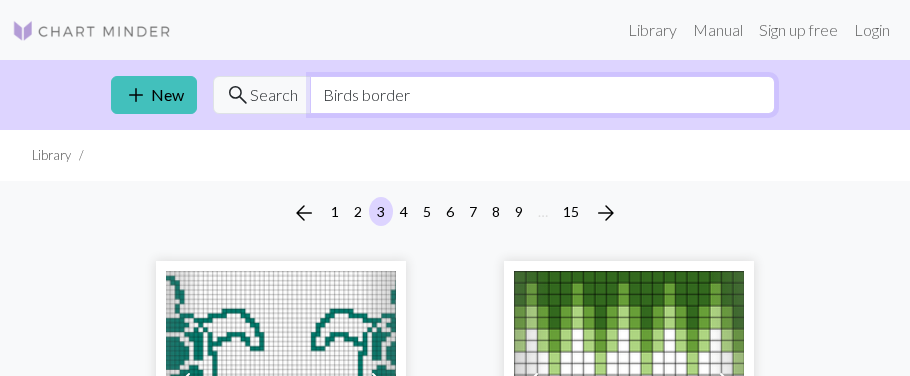 click on "Birds border" at bounding box center (542, 95) 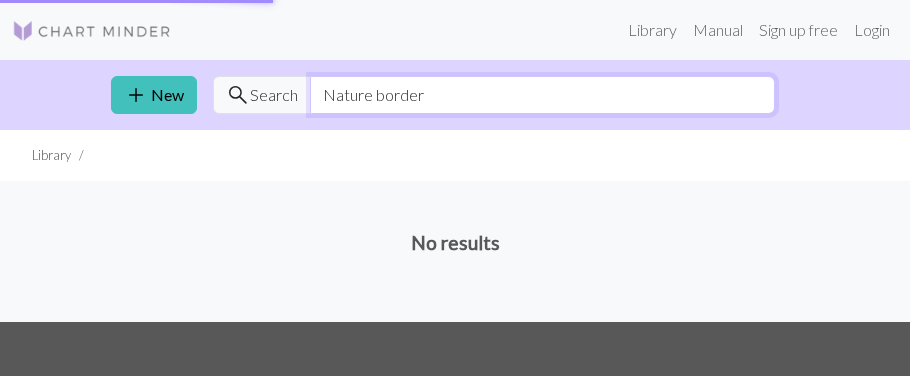 type on "Nature border" 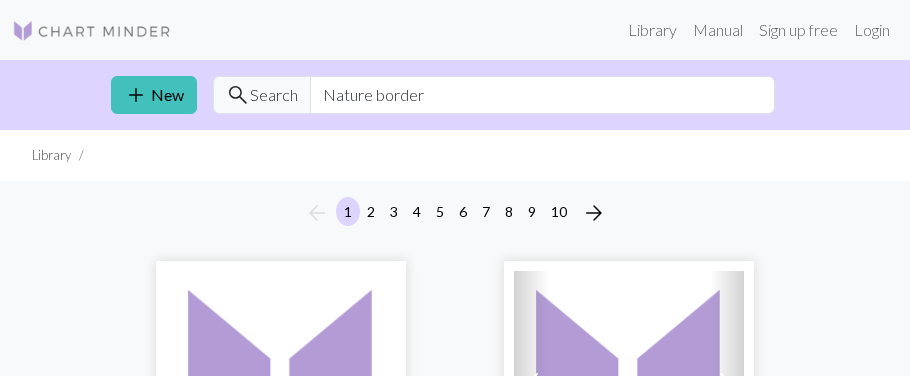 click on "arrow_back 1 2 3 4 5 6 7 8 9 10 arrow_forward" at bounding box center [455, 213] 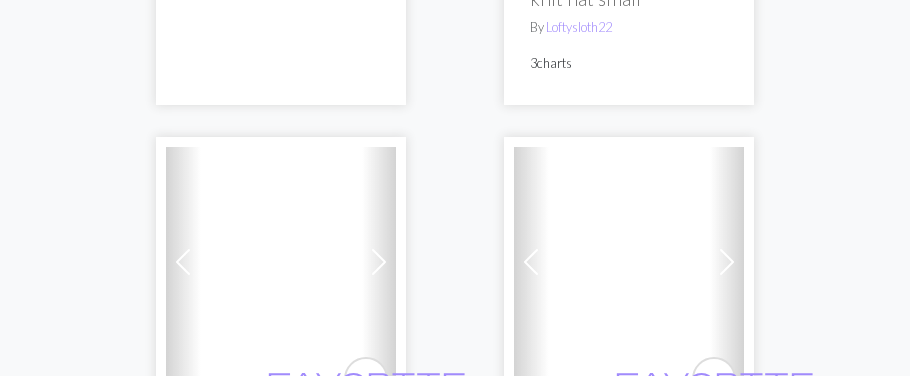 scroll, scrollTop: 4956, scrollLeft: 0, axis: vertical 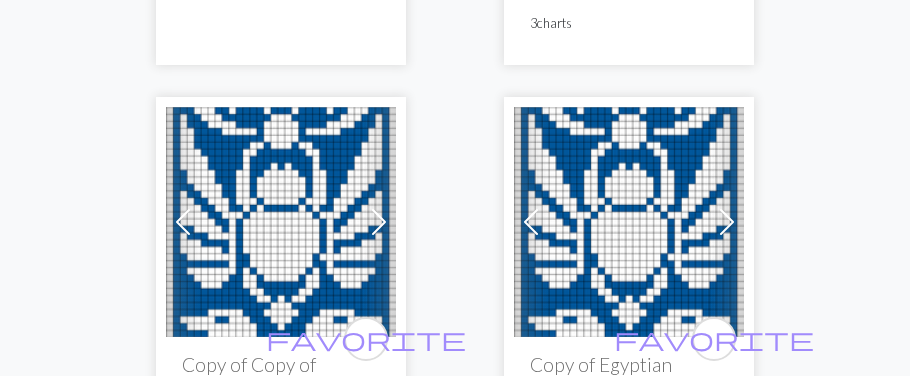 click at bounding box center [629, 222] 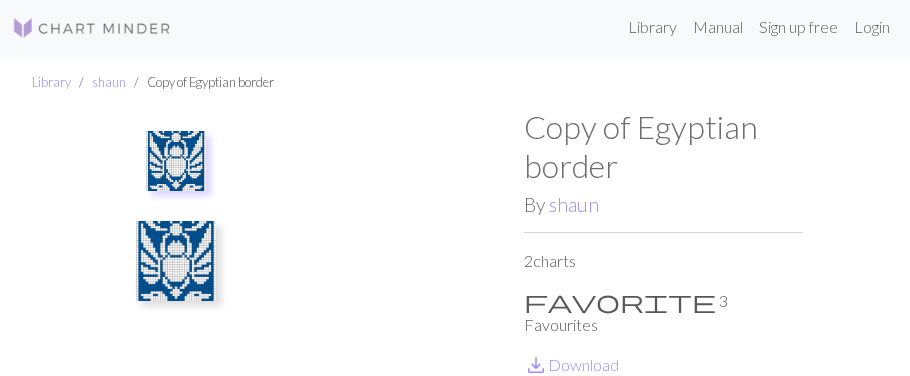 scroll, scrollTop: 0, scrollLeft: 0, axis: both 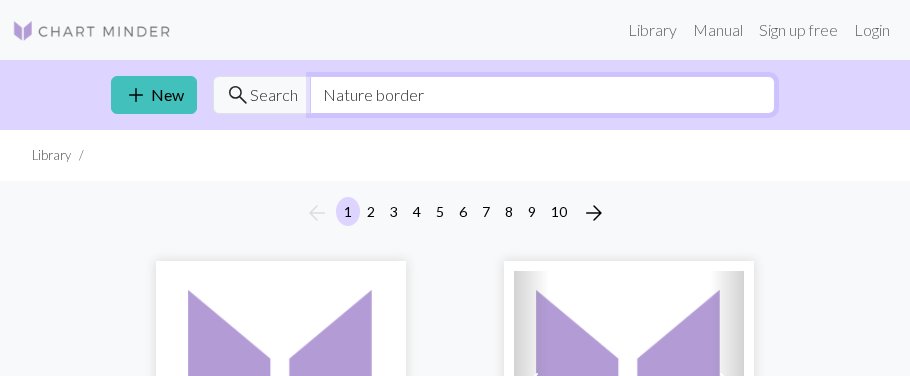 click on "Nature border" at bounding box center (542, 95) 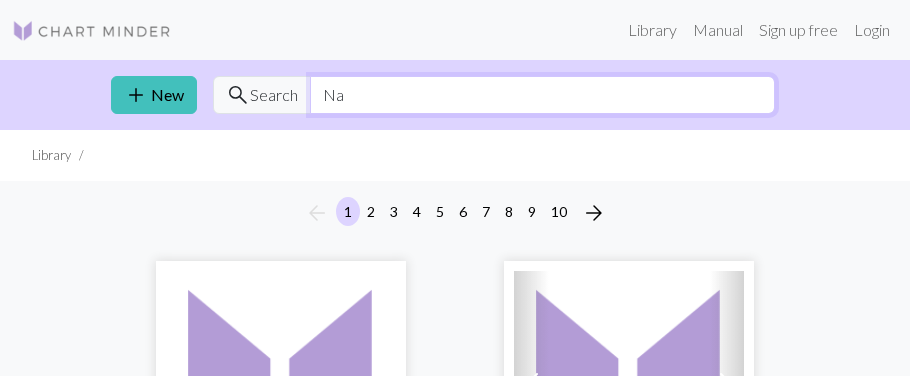 type on "N" 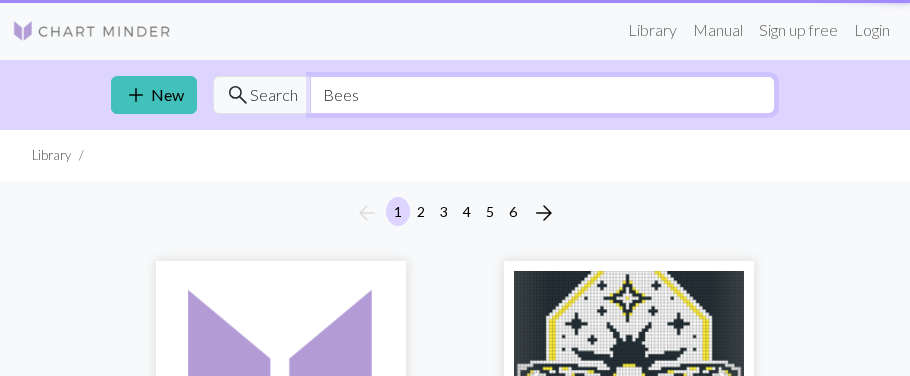 type on "Bees" 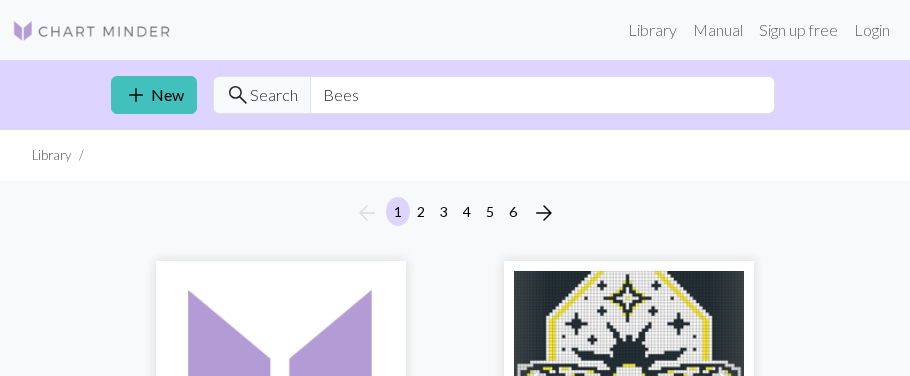 click on "Library" at bounding box center (455, 155) 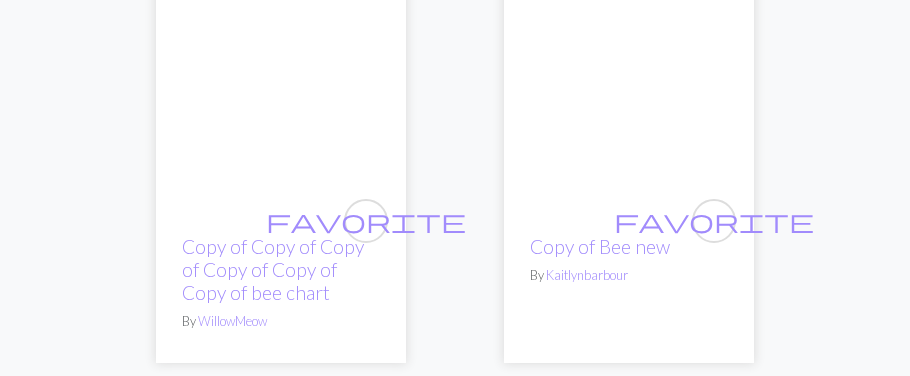 scroll, scrollTop: 679, scrollLeft: 0, axis: vertical 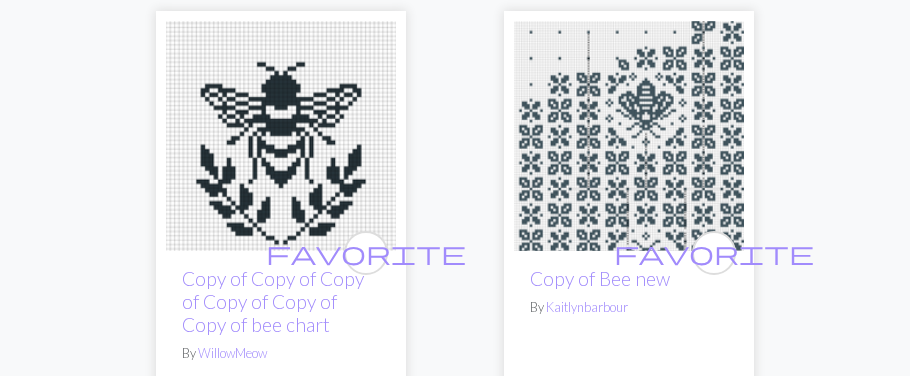 click at bounding box center (281, 136) 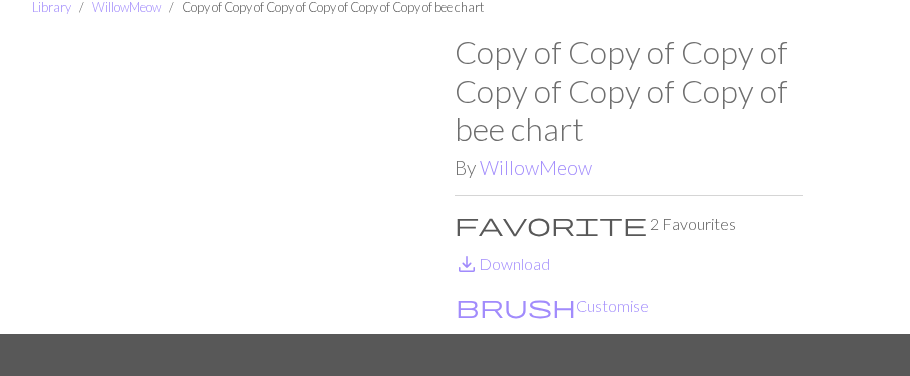 scroll, scrollTop: 79, scrollLeft: 0, axis: vertical 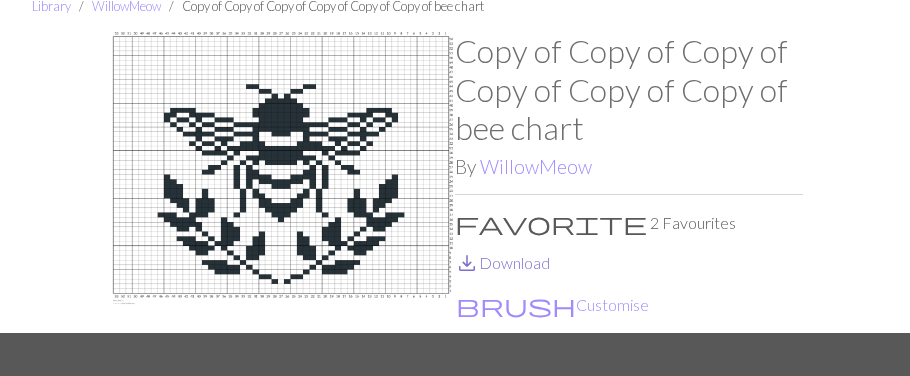 click on "save_alt  Download" at bounding box center (502, 262) 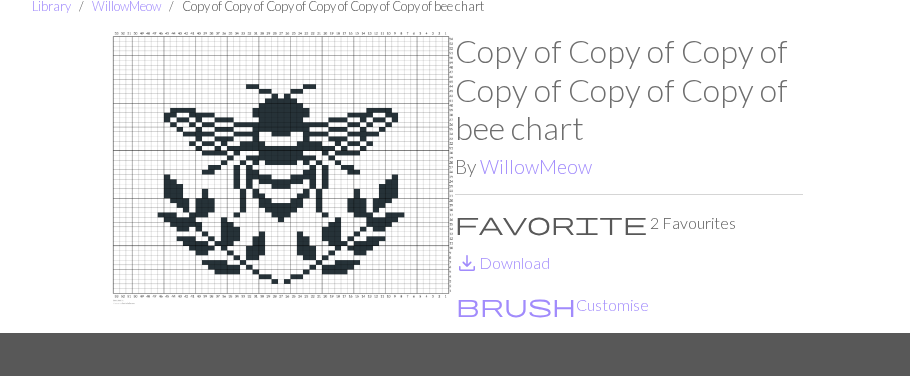 scroll, scrollTop: 35, scrollLeft: 0, axis: vertical 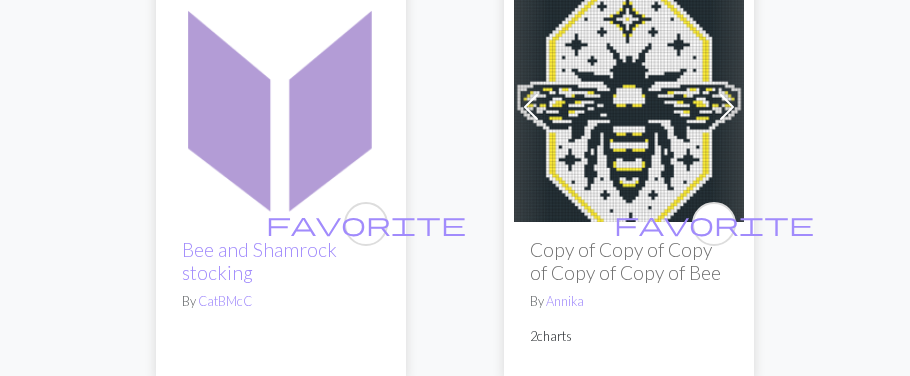 click at bounding box center (629, 107) 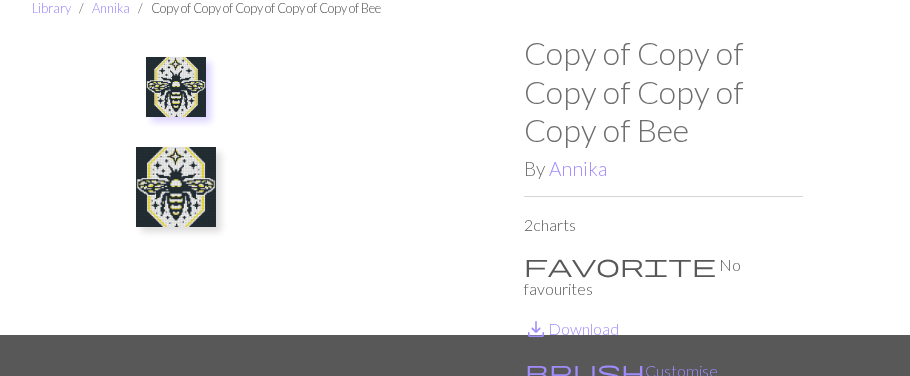 scroll, scrollTop: 79, scrollLeft: 0, axis: vertical 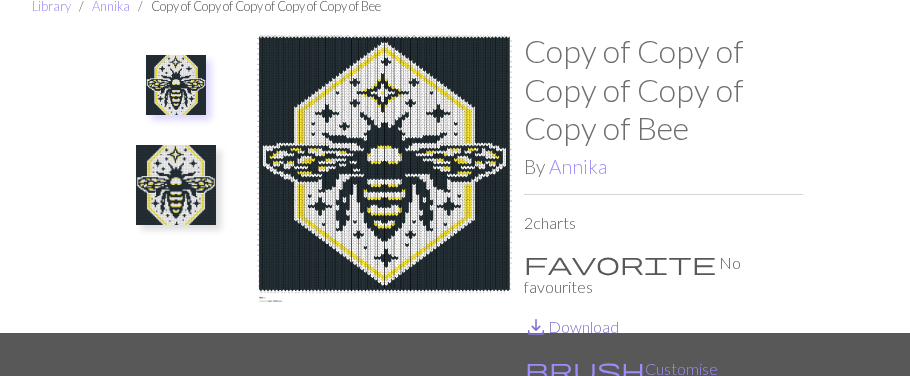 click on "save_alt  Download" at bounding box center (571, 326) 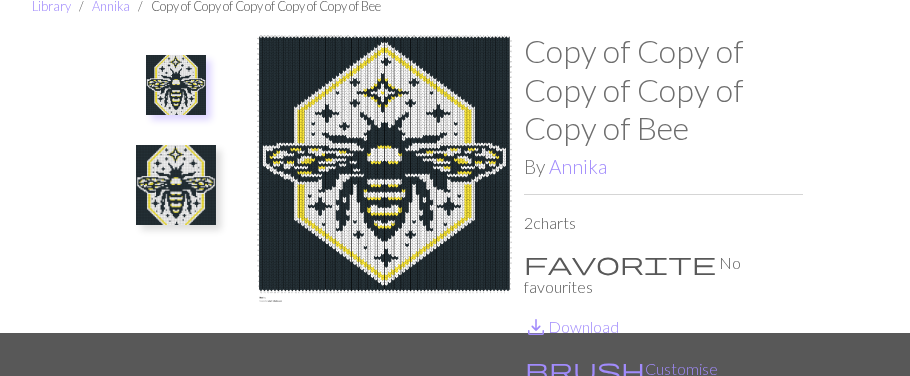 click at bounding box center [384, 182] 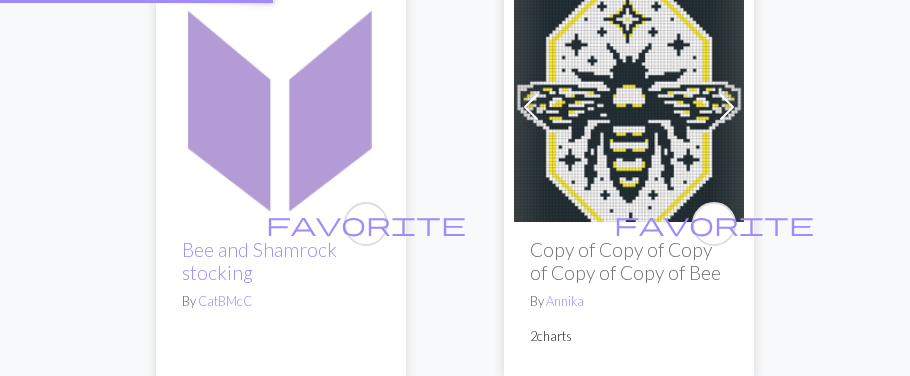 scroll, scrollTop: 0, scrollLeft: 0, axis: both 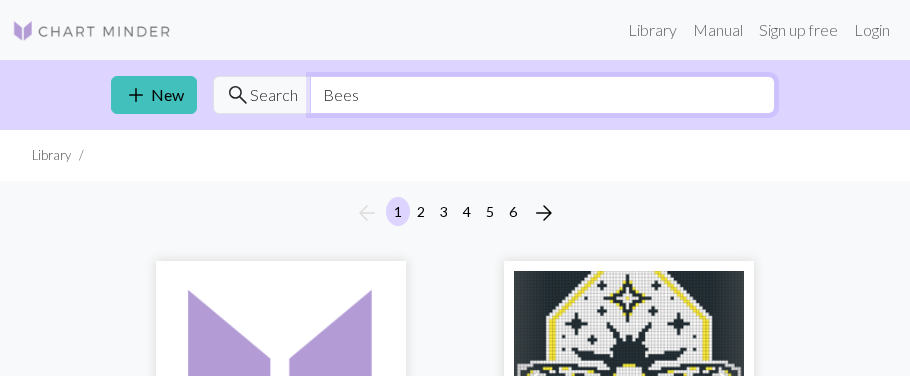 click on "Bees" at bounding box center (542, 95) 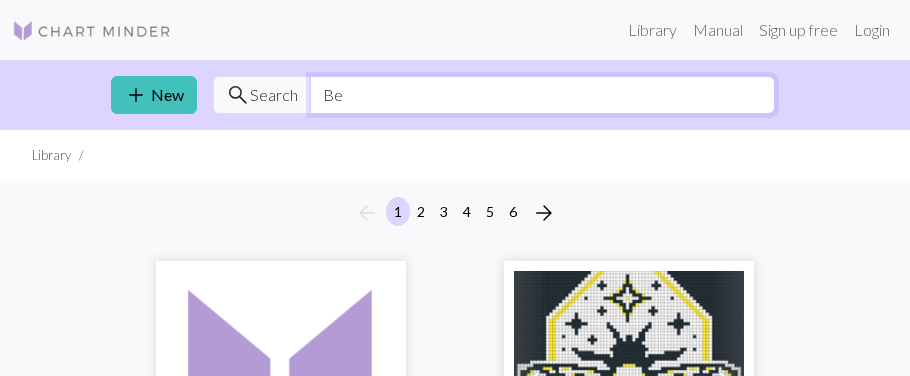 type on "B" 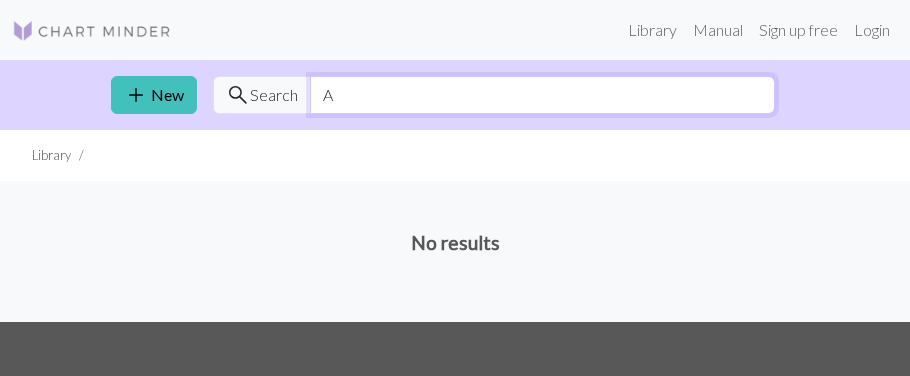 click on "A" at bounding box center [542, 95] 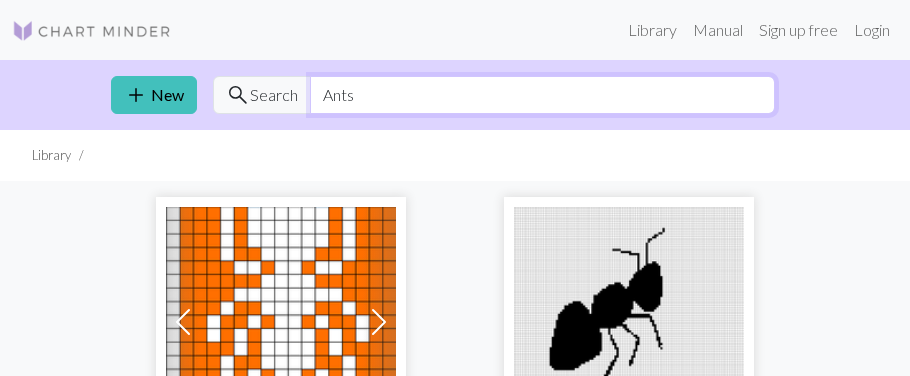 type on "Ants" 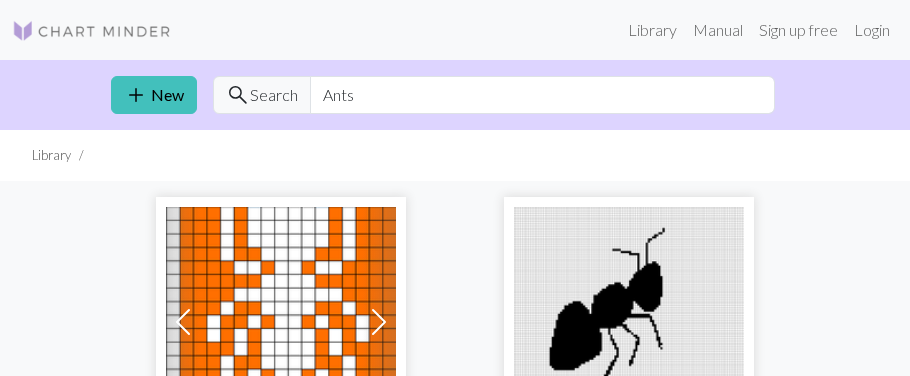 click on "Previous Next favorite ants in a row By   dek0pon 2  charts favorite Ant Sweater By   [PERSON_NAME] favorite Ant By   awatt67 favorite ants By   troma favorite ant hat By   [PERSON_NAME] favorite ant balaclava By   finnlouise favorite Copy of Copy of Copy of Ant Cap By   ash favorite Ant  repeat size 2 By   lydiam0 favorite Copy of Ant Cap By   [PERSON_NAME] Previous Next favorite ant By   MyMangyCat 2  charts favorite Copy of Ants By   [PERSON_NAME] favorite Ants By   Alicia892 favorite Ant Cap By   lolabtoo favorite ANTS!!!!!! By   toastysweet favorite ants.png By   toastysweet favorite ants By   [PERSON_NAME] [PERSON_NAME] Previous Next favorite ant  death spiral front By   Frankenstitched 2  charts favorite ANT By   [PERSON_NAME] favorite ant.jpg By   catpizza favorite ant By   libbytonn favorite Ant By   CamoGal97" at bounding box center (455, 2291) 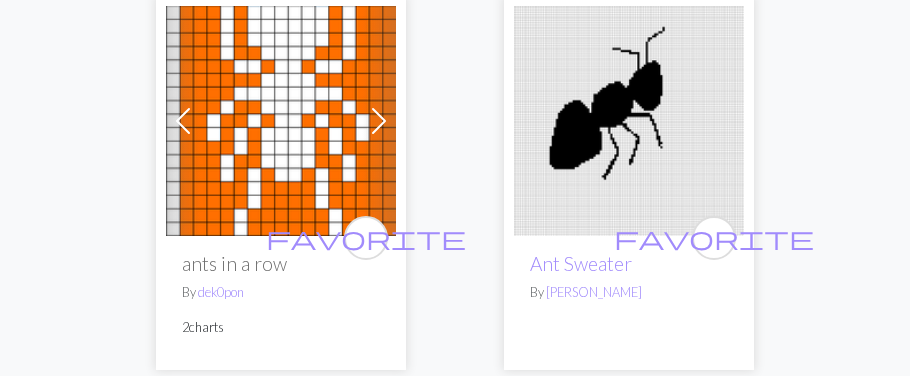 scroll, scrollTop: 199, scrollLeft: 0, axis: vertical 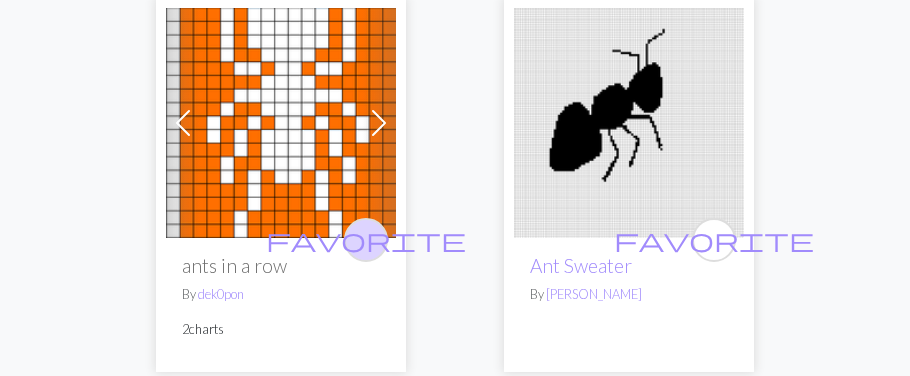 click on "favorite" at bounding box center [366, 239] 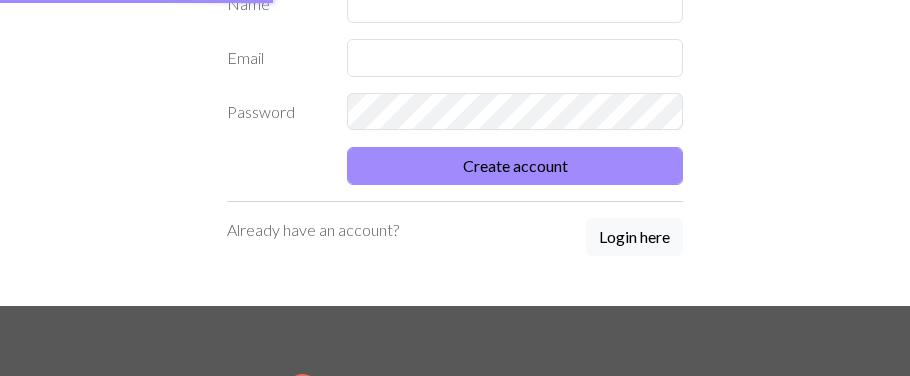 scroll, scrollTop: 0, scrollLeft: 0, axis: both 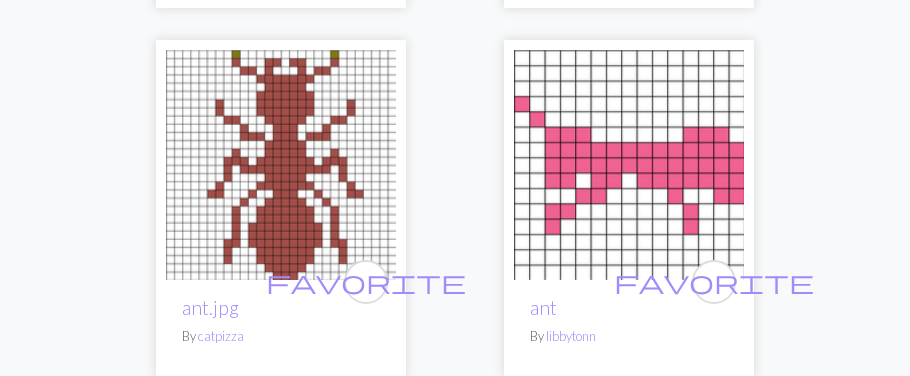 click at bounding box center (629, 165) 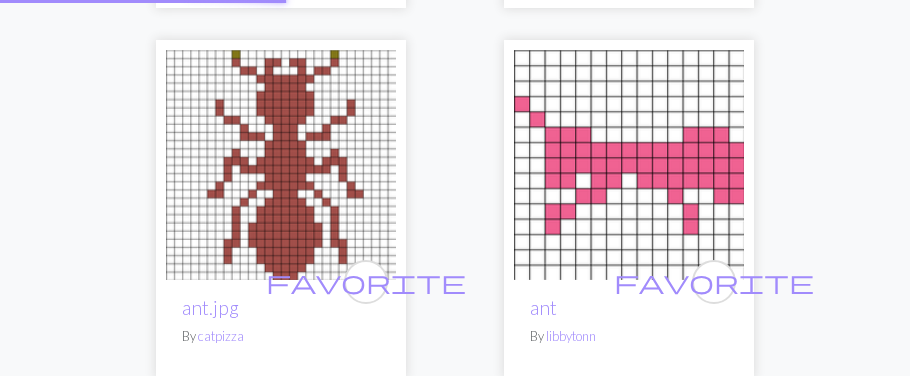 scroll, scrollTop: 0, scrollLeft: 0, axis: both 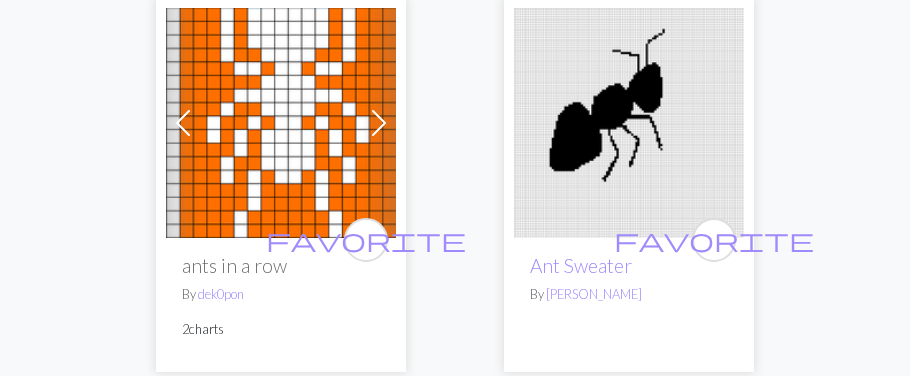 click at bounding box center [629, 123] 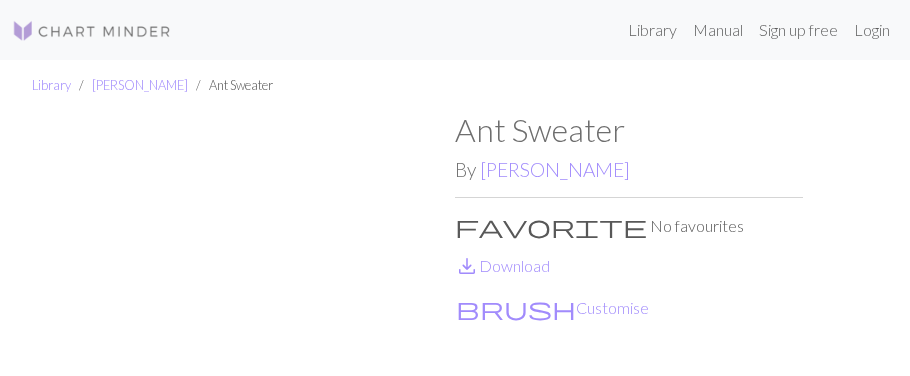 scroll, scrollTop: 39, scrollLeft: 0, axis: vertical 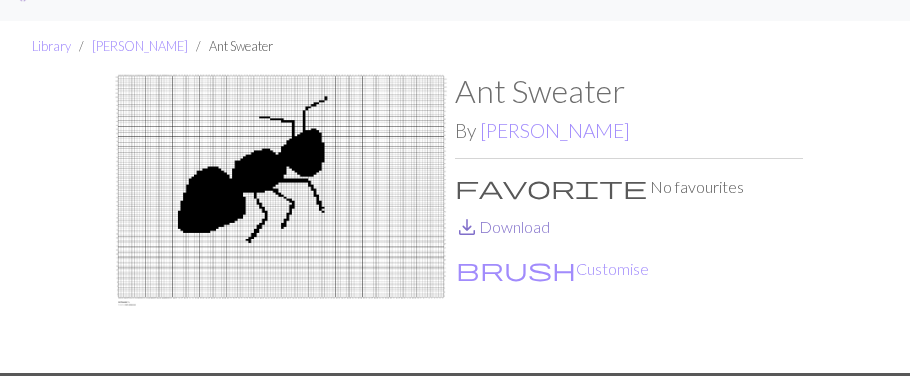 click on "save_alt  Download" at bounding box center (502, 226) 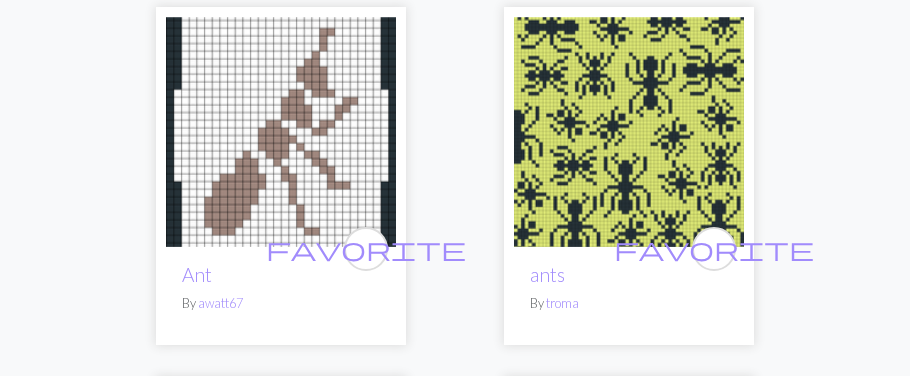 scroll, scrollTop: 599, scrollLeft: 0, axis: vertical 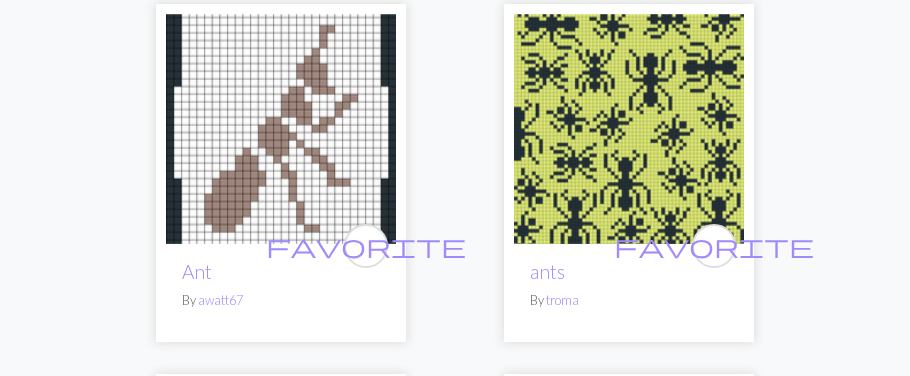 click at bounding box center [629, 129] 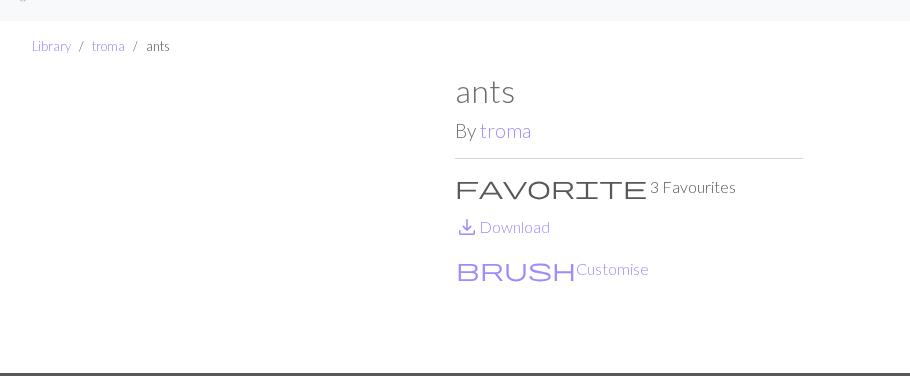 scroll, scrollTop: 79, scrollLeft: 0, axis: vertical 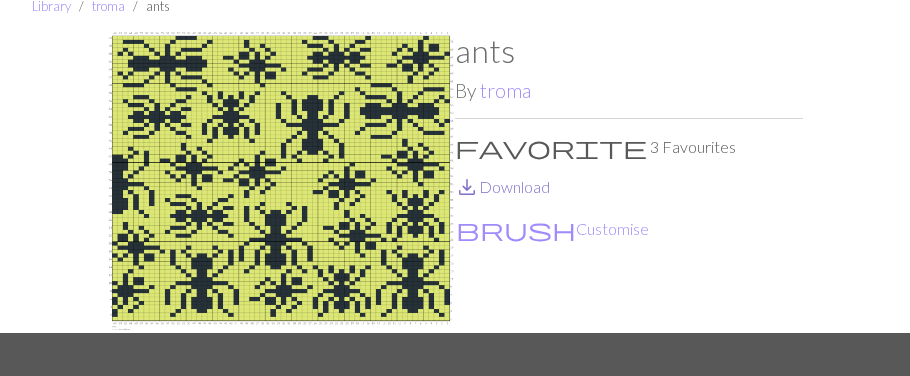 click on "save_alt  Download" at bounding box center [502, 186] 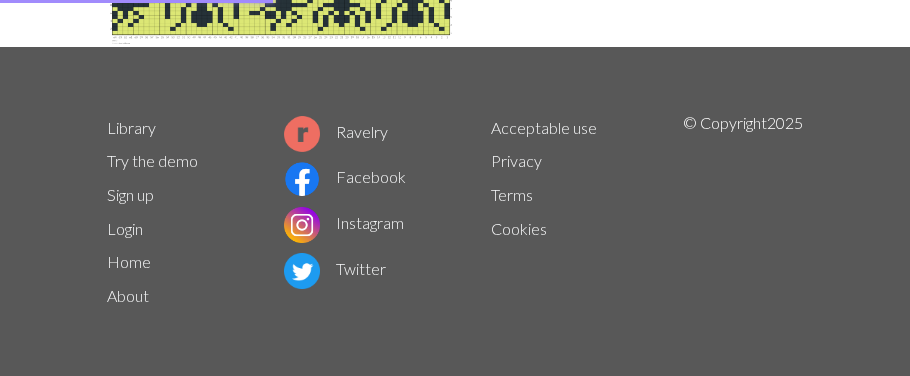 scroll, scrollTop: 0, scrollLeft: 0, axis: both 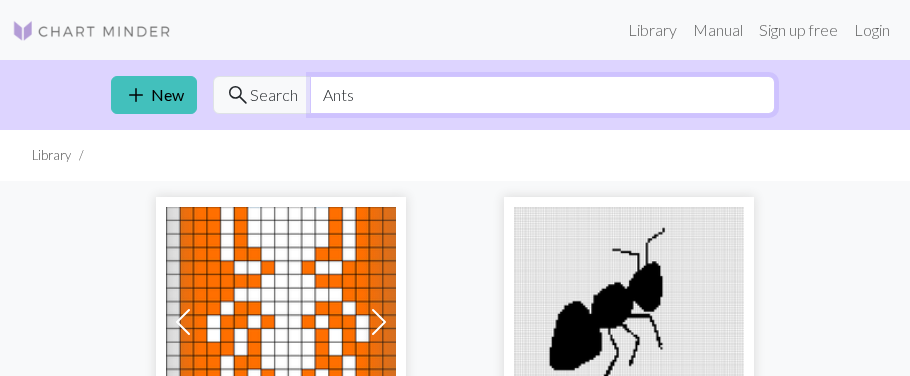 click on "Ants" at bounding box center [542, 95] 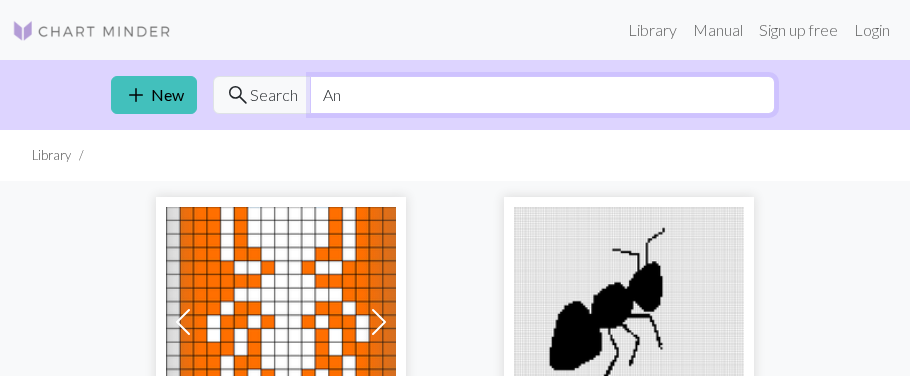 type on "A" 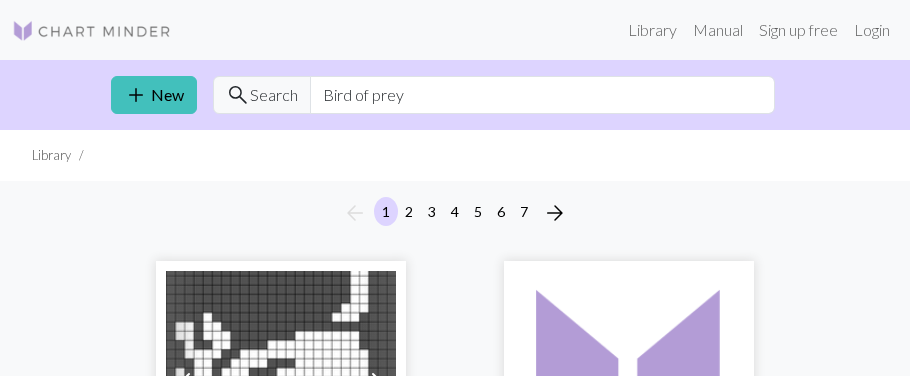 click on "arrow_back 1 2 3 4 5 6 7 arrow_forward" at bounding box center [455, 213] 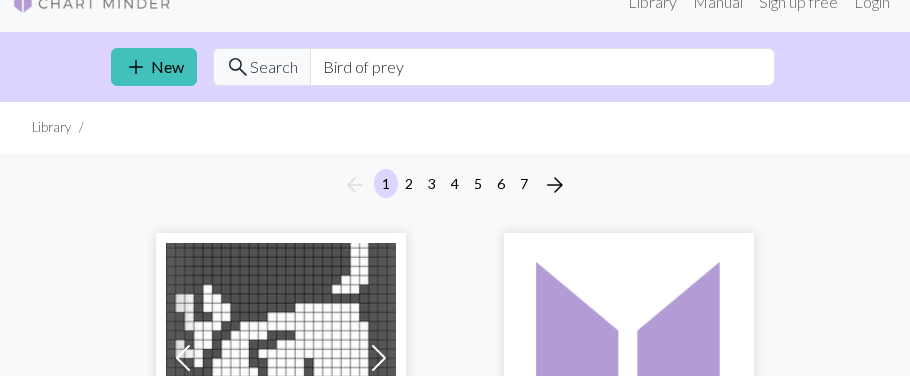 scroll, scrollTop: 0, scrollLeft: 0, axis: both 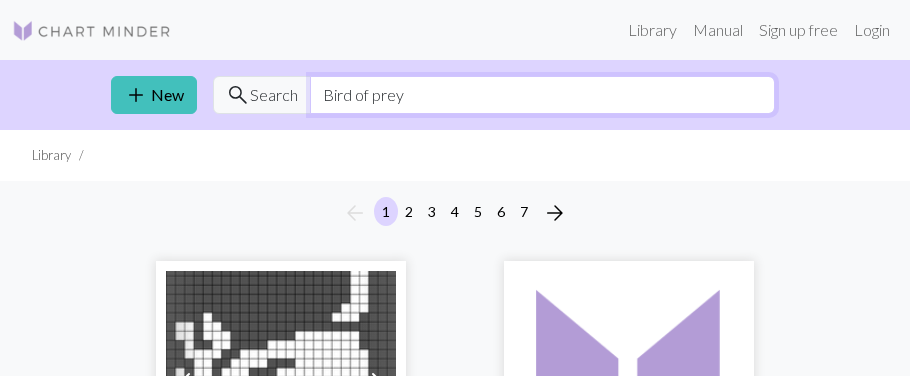 click on "Bird of prey" at bounding box center [542, 95] 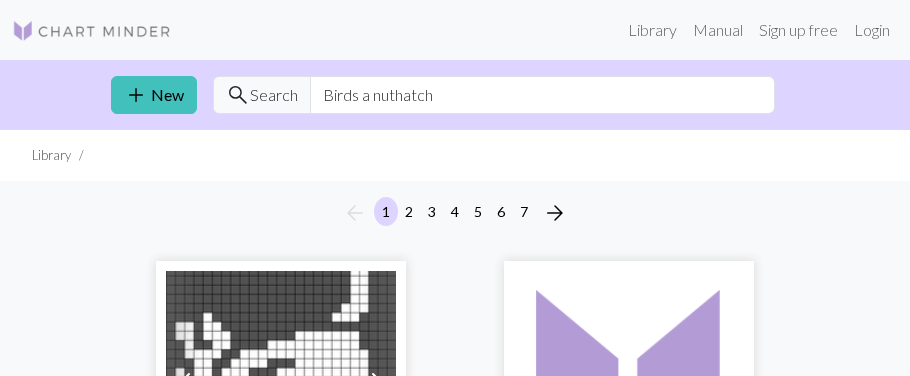 click on "arrow_back 1 2 3 4 5 6 7 arrow_forward" at bounding box center [455, 213] 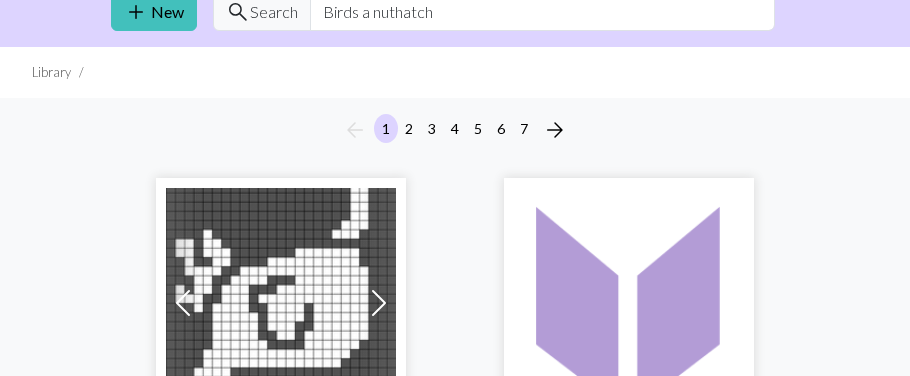 scroll, scrollTop: 79, scrollLeft: 0, axis: vertical 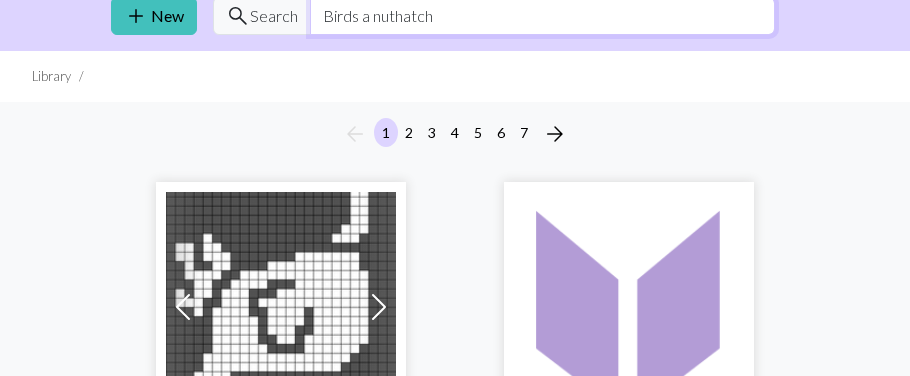 click on "Birds a nuthatch" at bounding box center (542, 16) 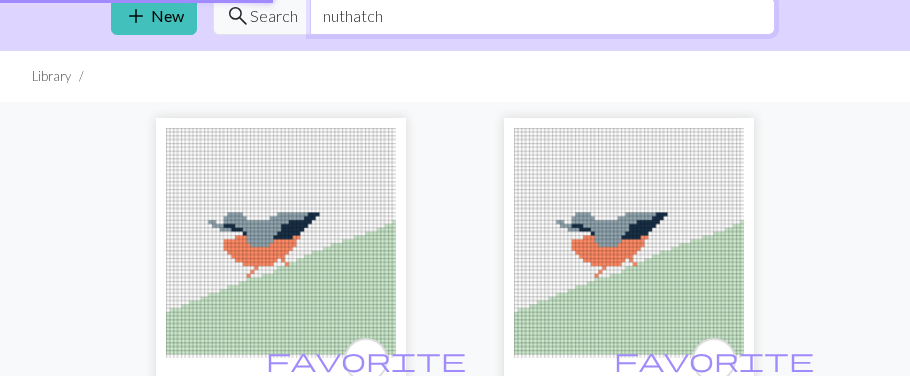 scroll, scrollTop: 0, scrollLeft: 0, axis: both 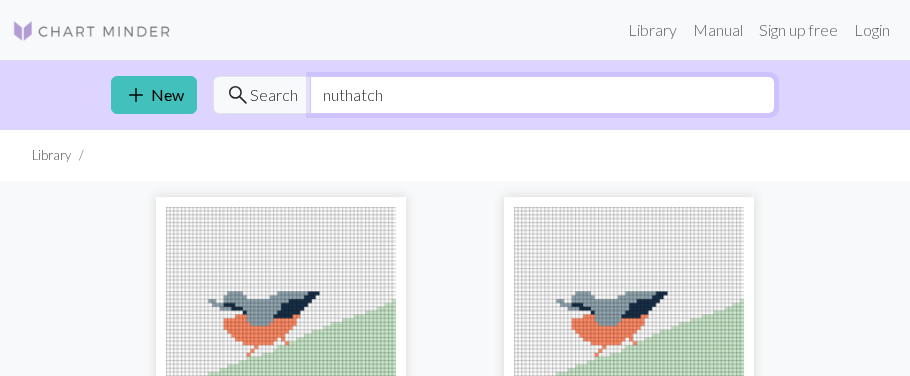 type on "nuthatch" 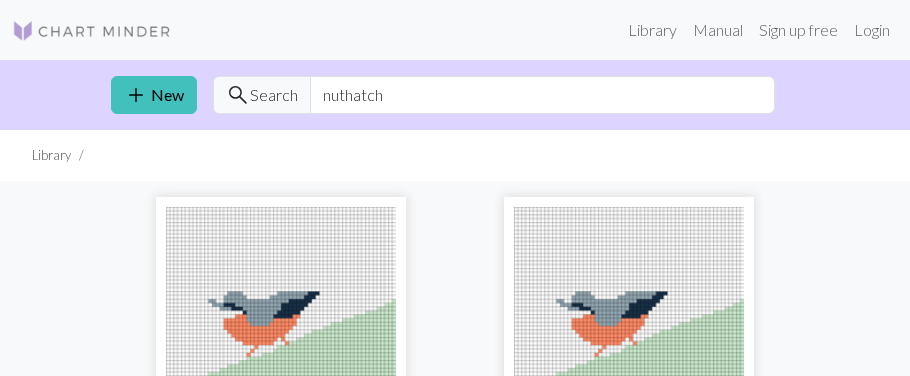 click on "favorite Copy of Nuthatch Small By   Jarbe favorite Copy of Nuthatch Small By   Jarbe favorite Nuthatch LARGE By   Jescat95 favorite Nuthatch Small By   Jescat95 favorite Nuthatch By   CamoGal97" at bounding box center (455, 736) 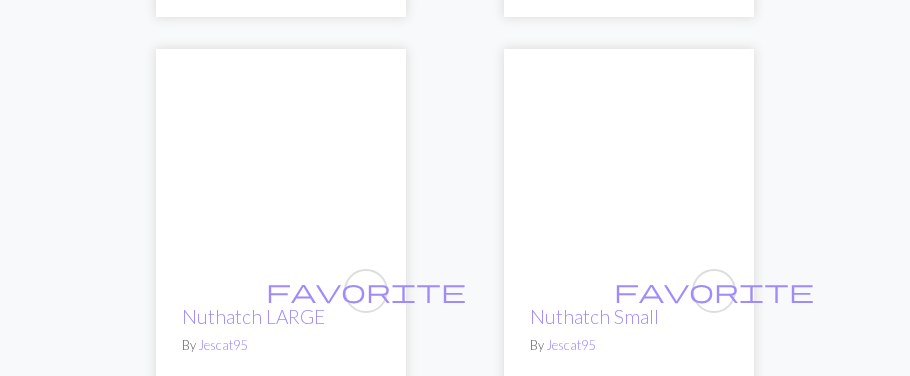 scroll, scrollTop: 519, scrollLeft: 0, axis: vertical 